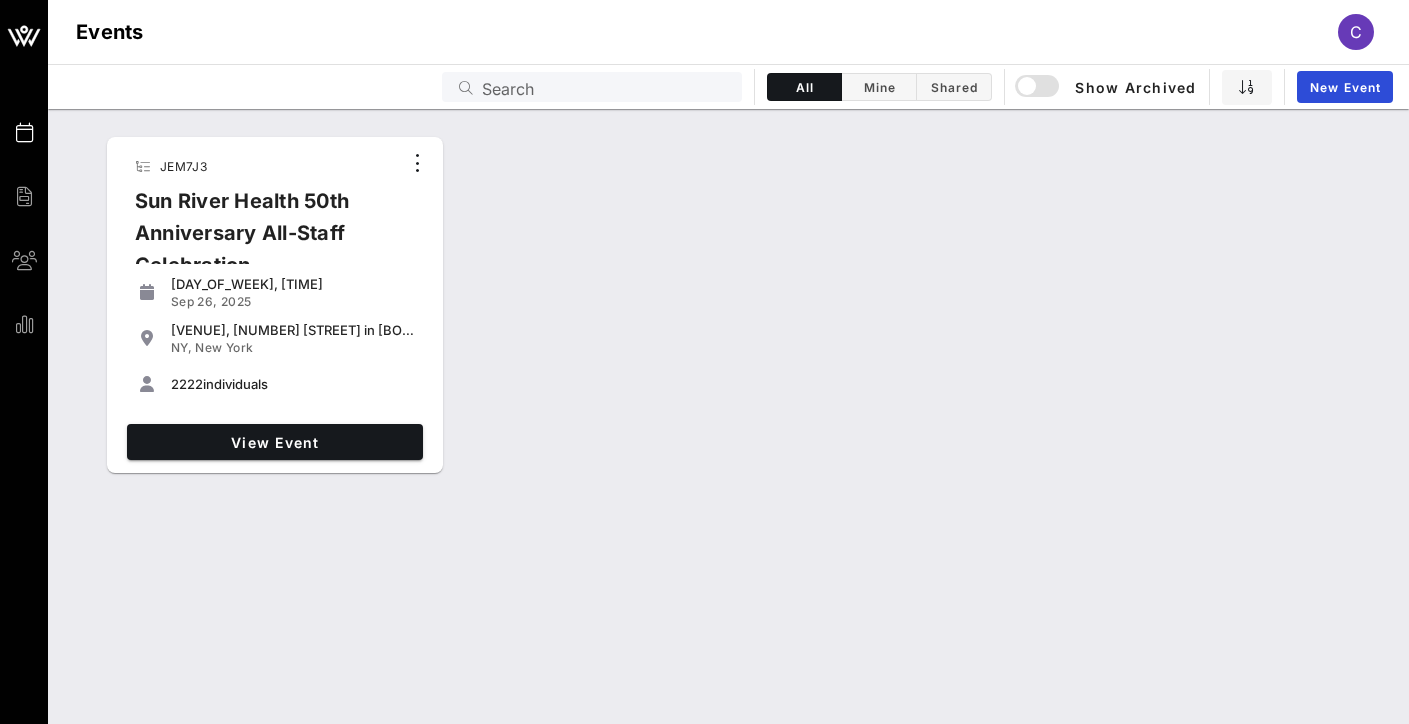 scroll, scrollTop: 0, scrollLeft: 0, axis: both 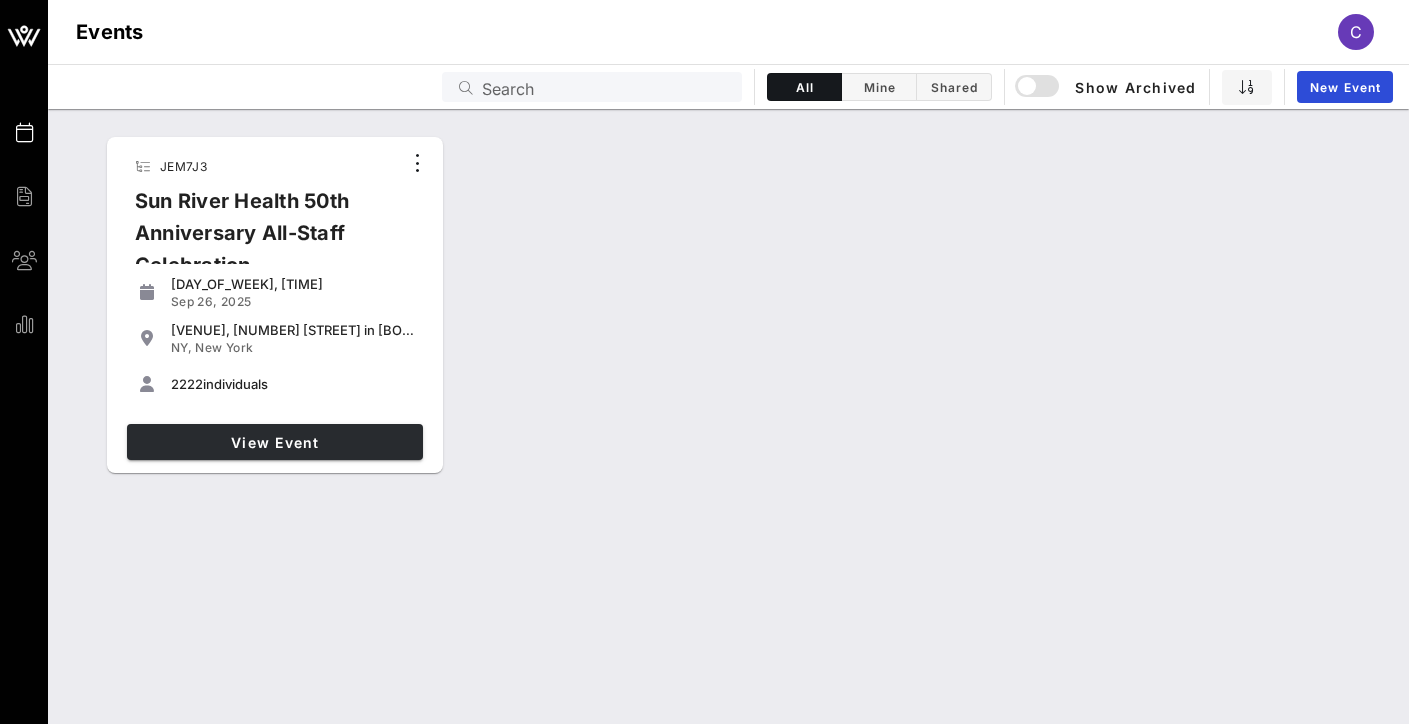click on "View Event" at bounding box center (275, 442) 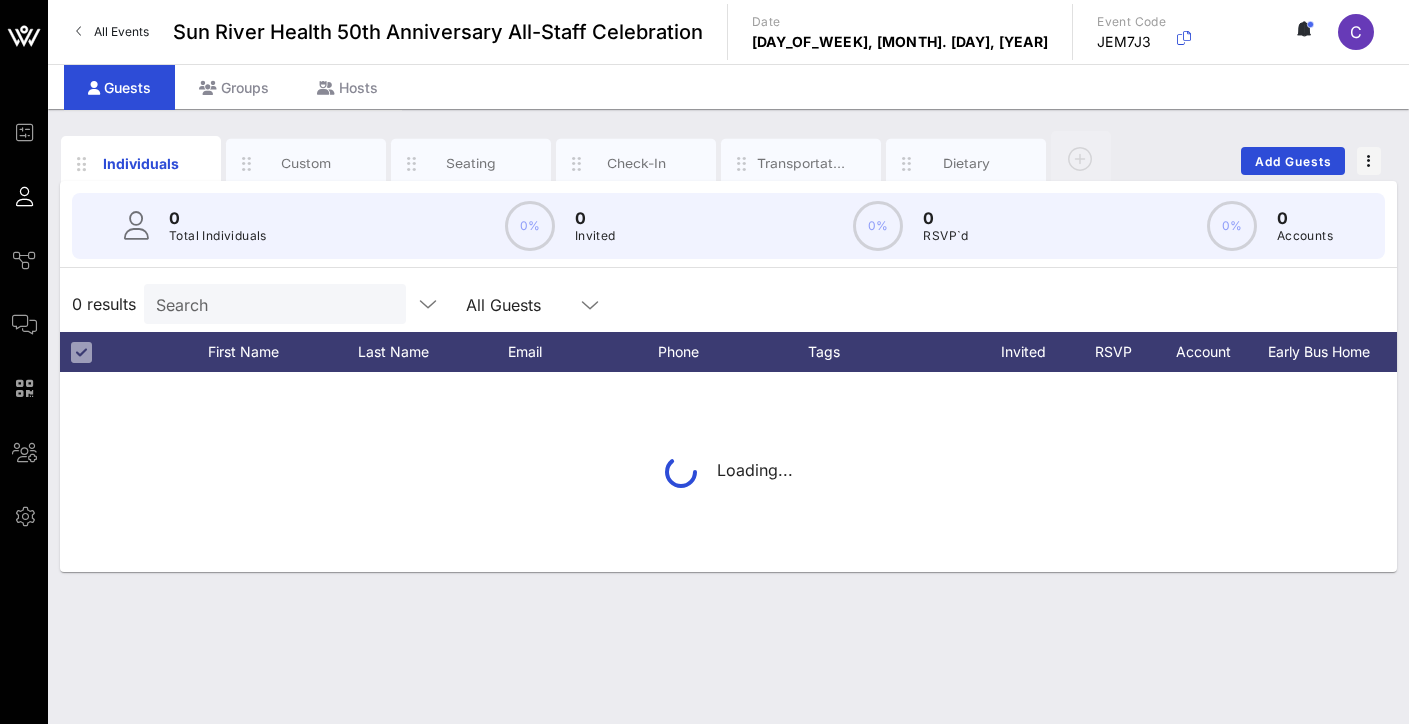 click on "All Guests" at bounding box center (520, 304) 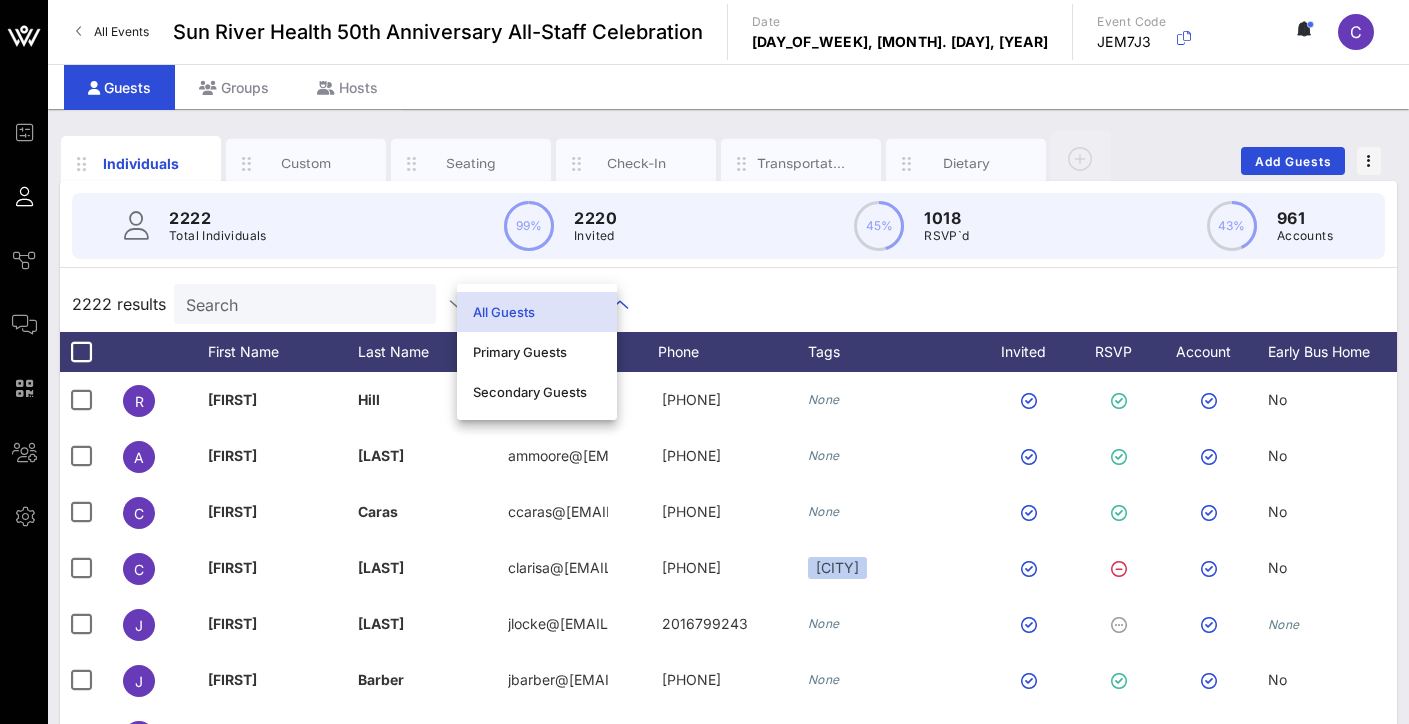 click on "Search" at bounding box center [303, 304] 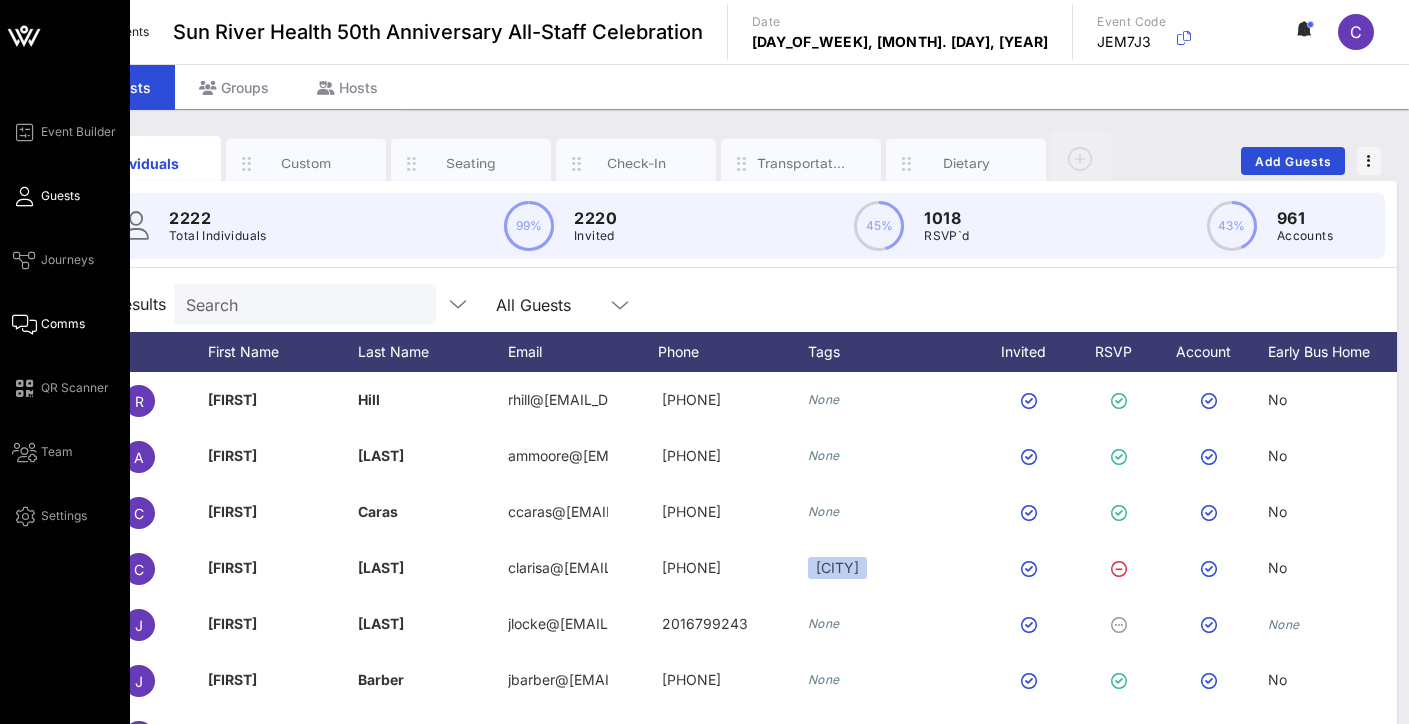 click at bounding box center (24, 324) 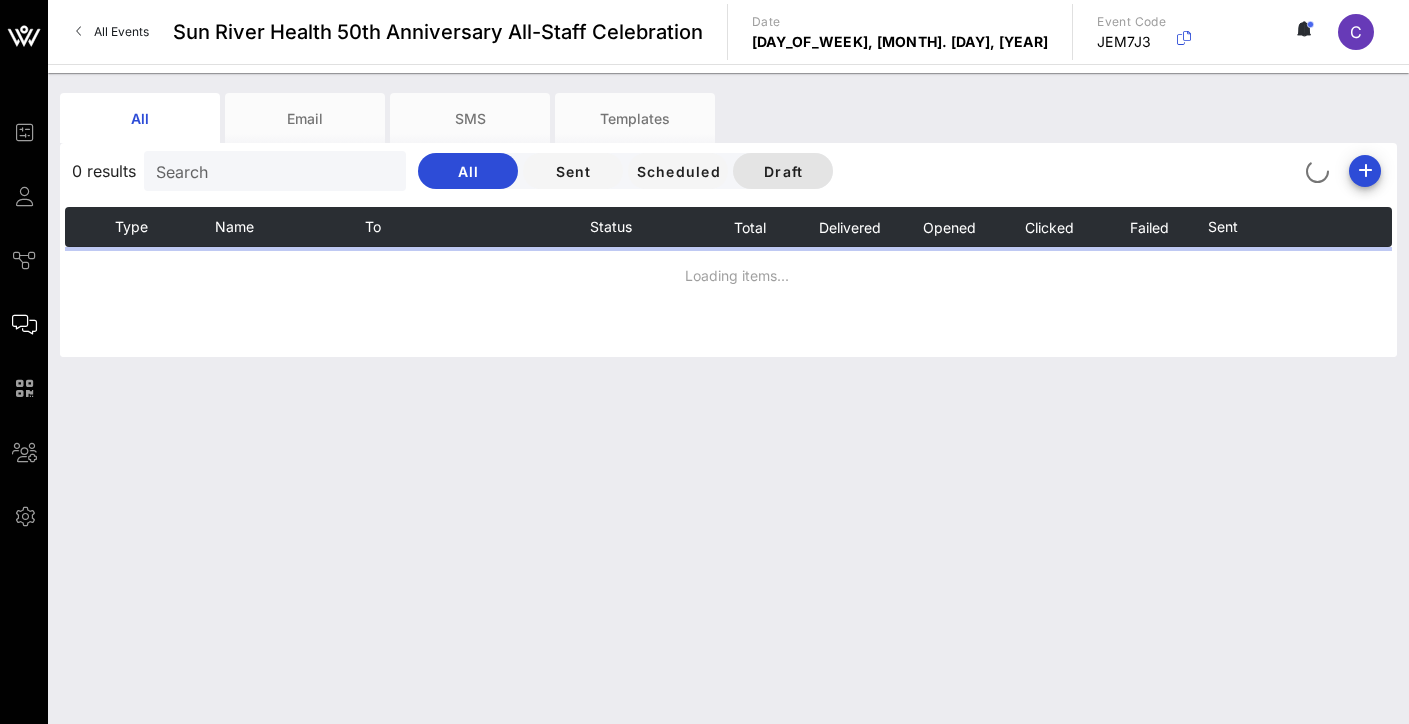 click on "Draft" at bounding box center (783, 171) 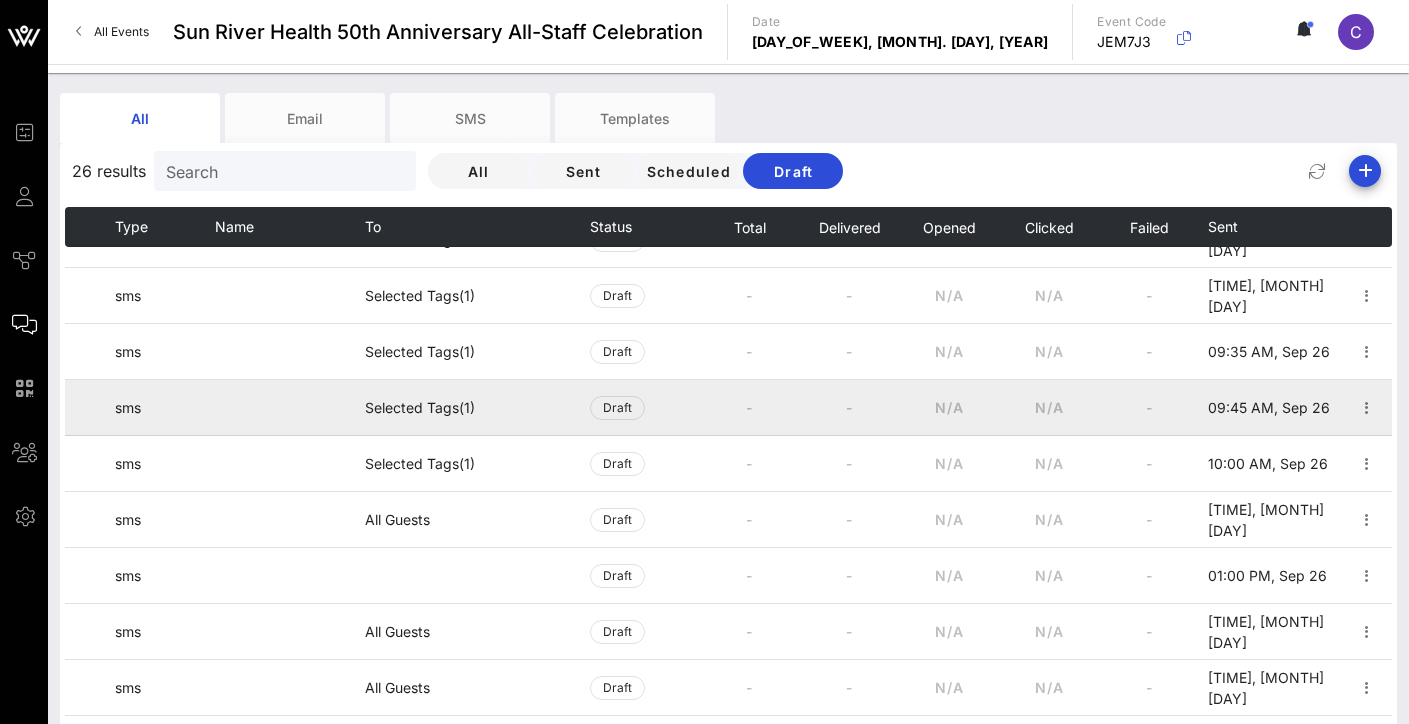 scroll, scrollTop: 851, scrollLeft: 0, axis: vertical 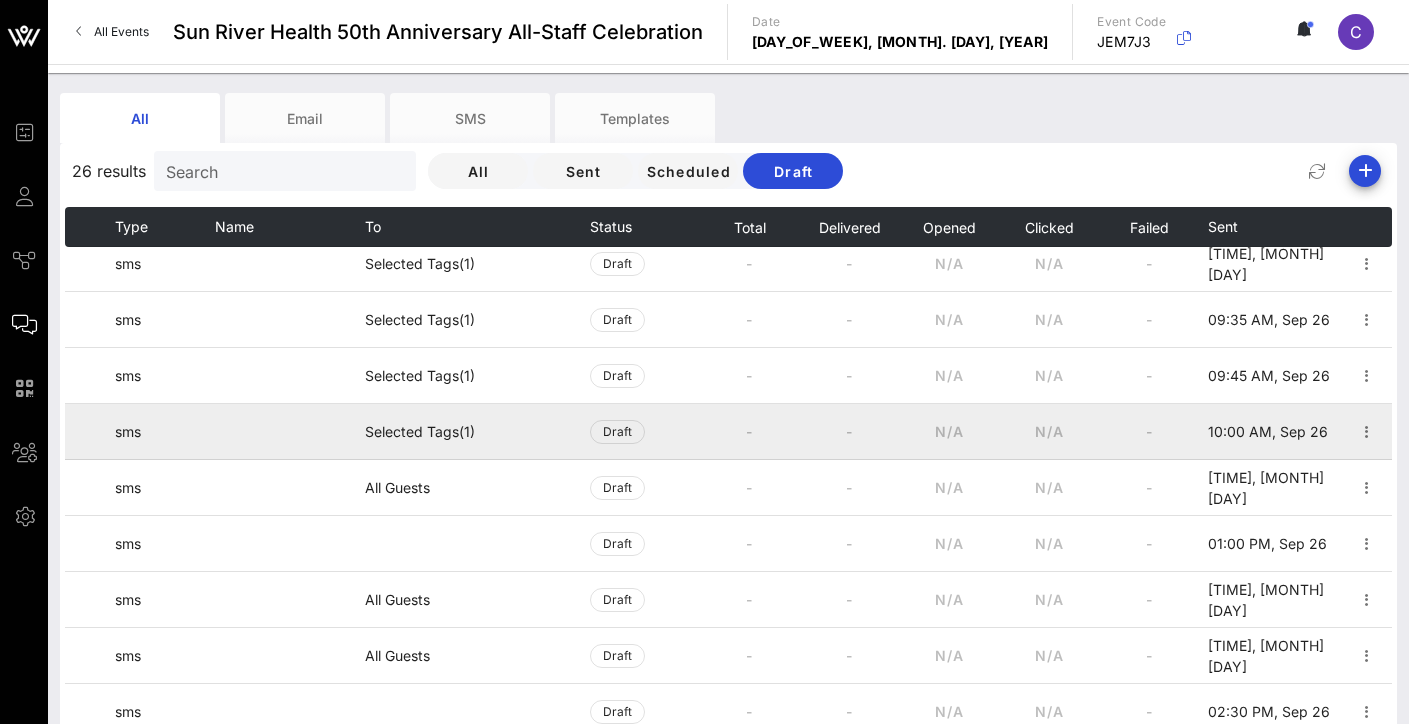 click on "Selected Tags
(1)" at bounding box center [477, 432] 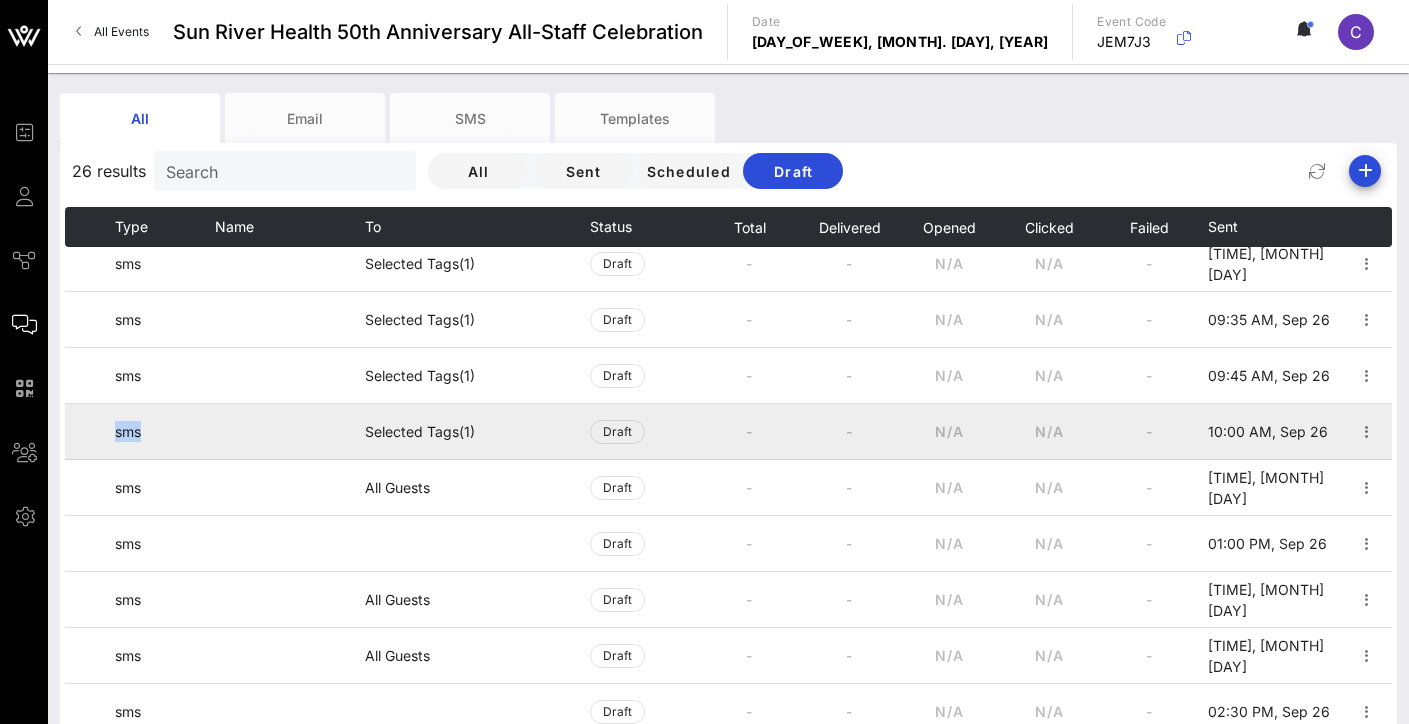 click on "sms" at bounding box center [165, 432] 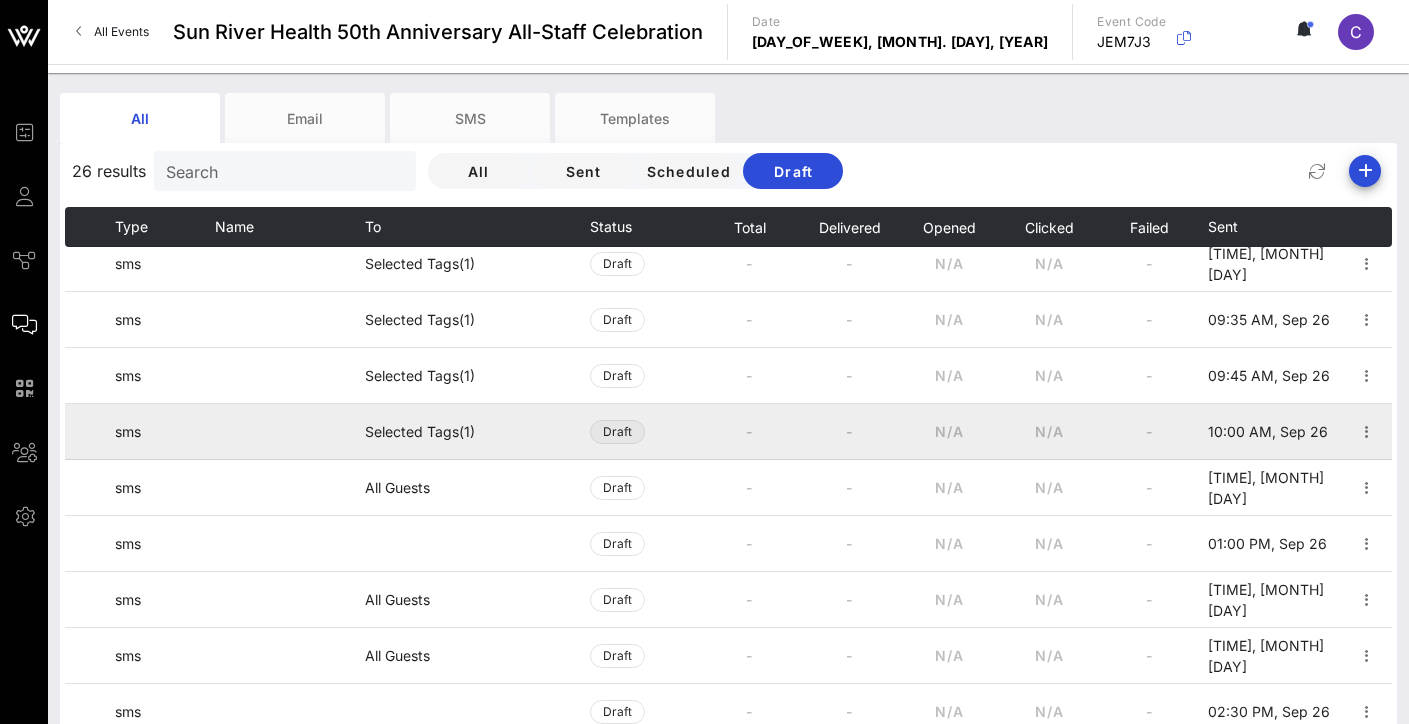 click on "Draft" at bounding box center [617, 432] 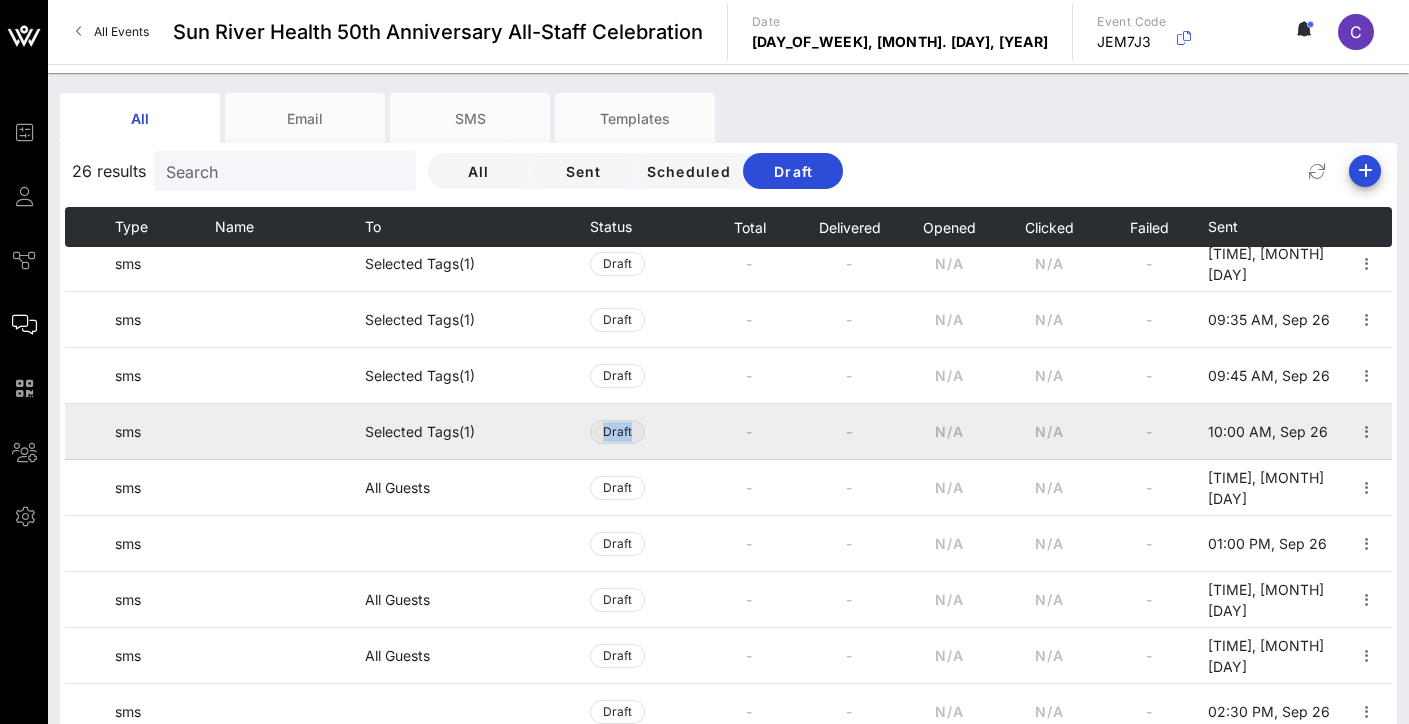 click on "Draft" at bounding box center [617, 432] 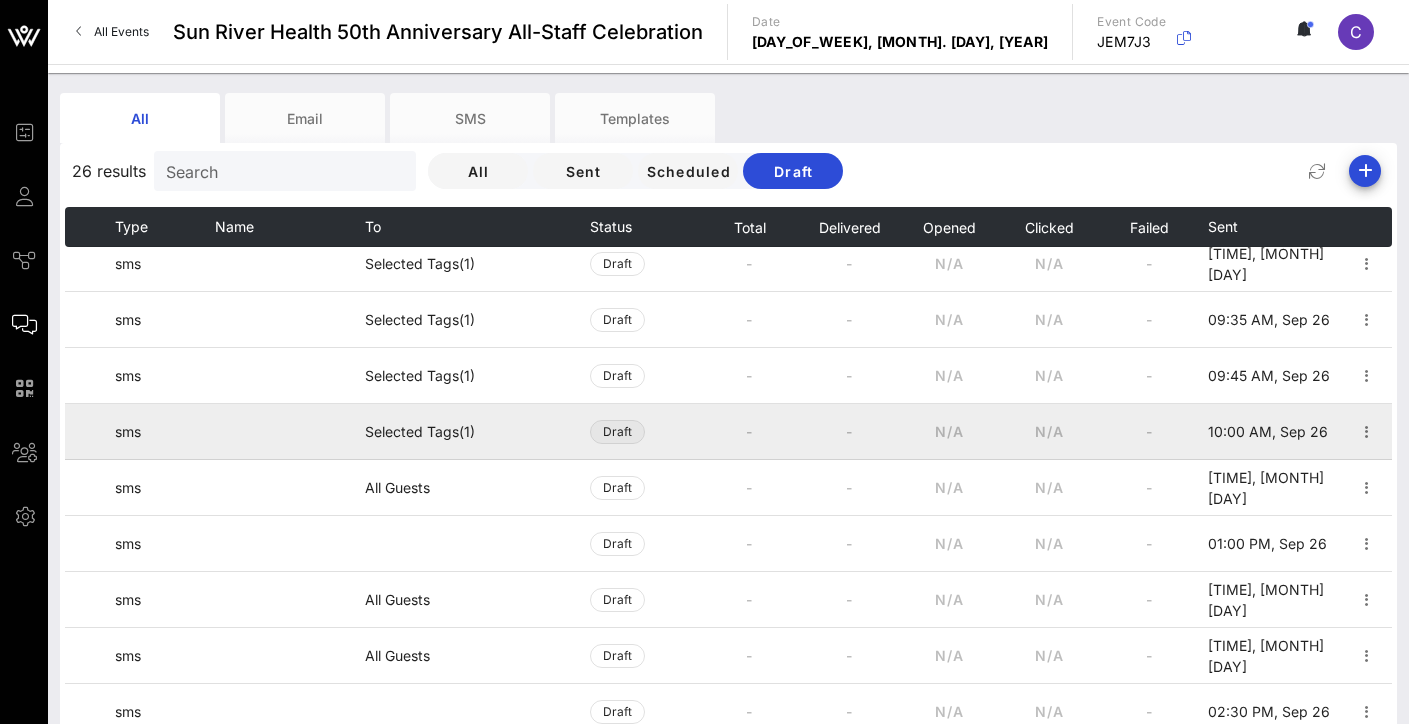 click on "Draft" at bounding box center [617, 432] 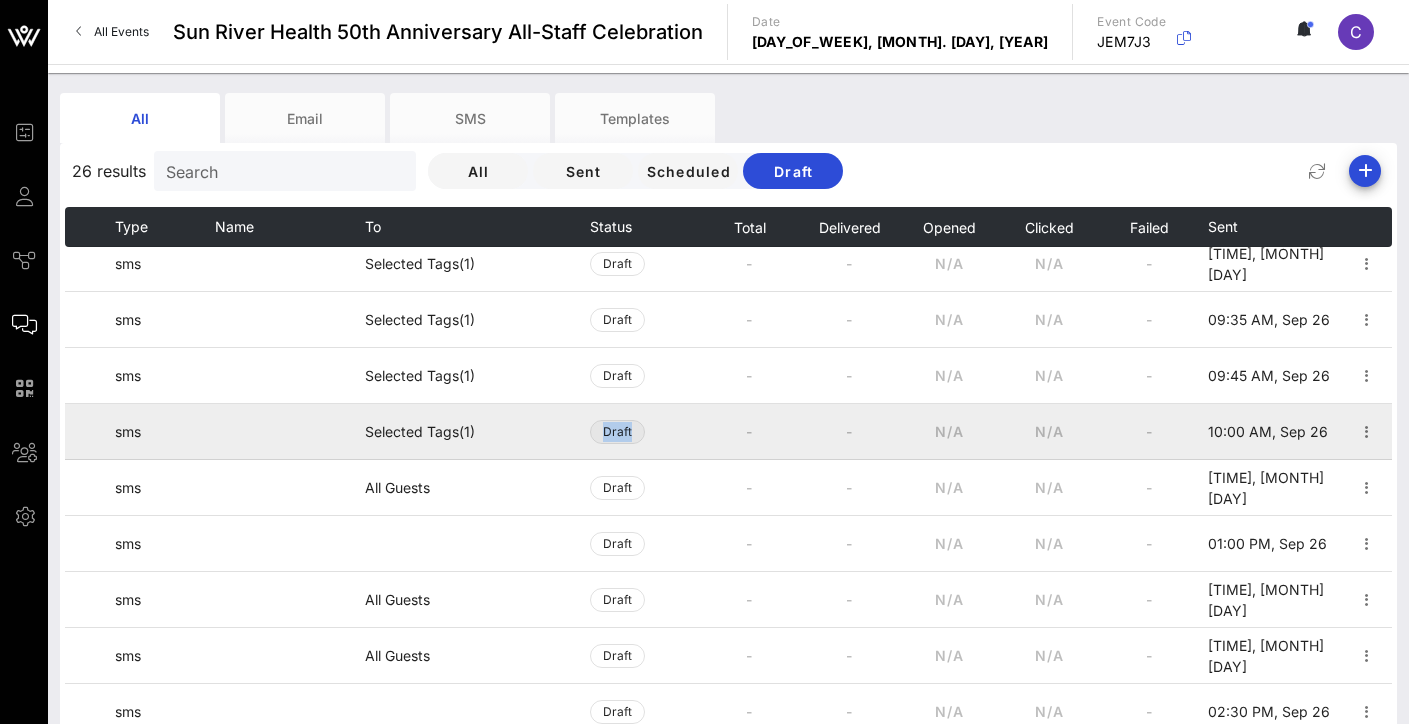 click on "Draft" at bounding box center [617, 432] 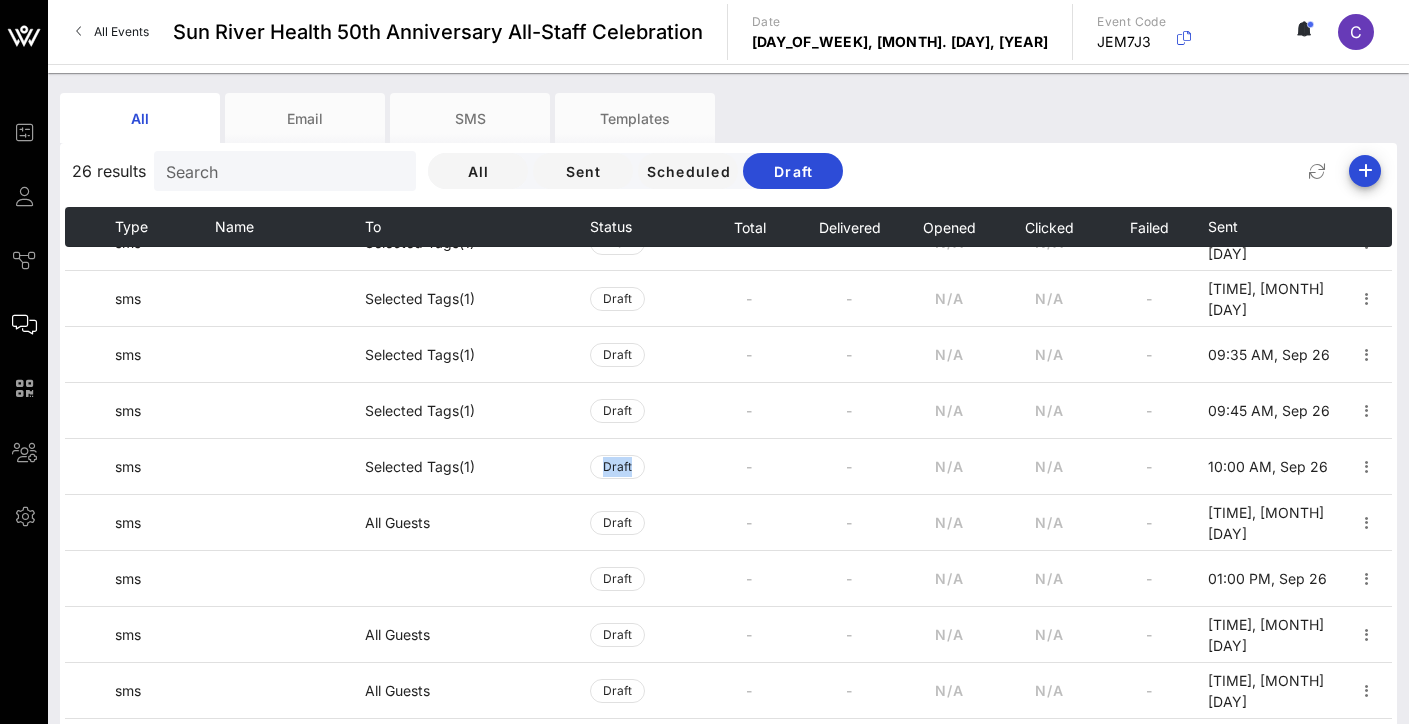 scroll, scrollTop: 896, scrollLeft: 0, axis: vertical 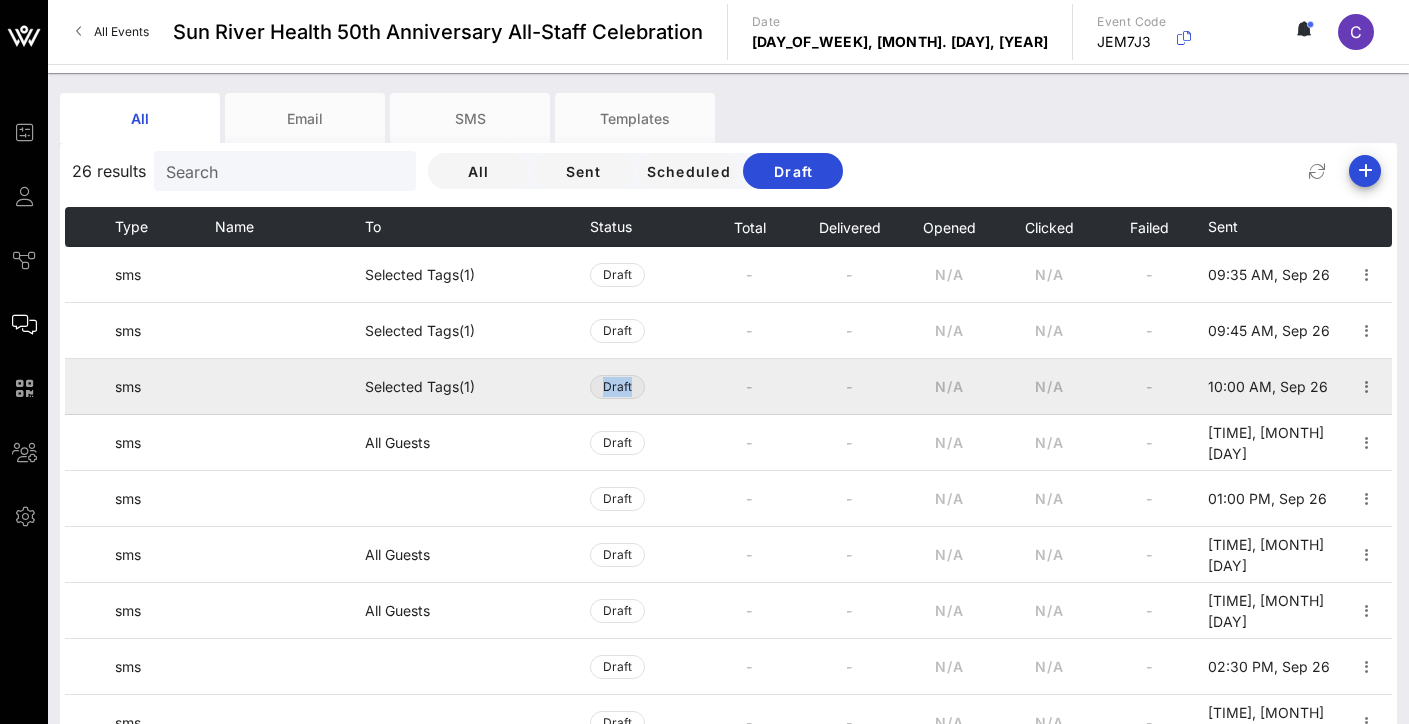 click on "Draft" at bounding box center [617, 387] 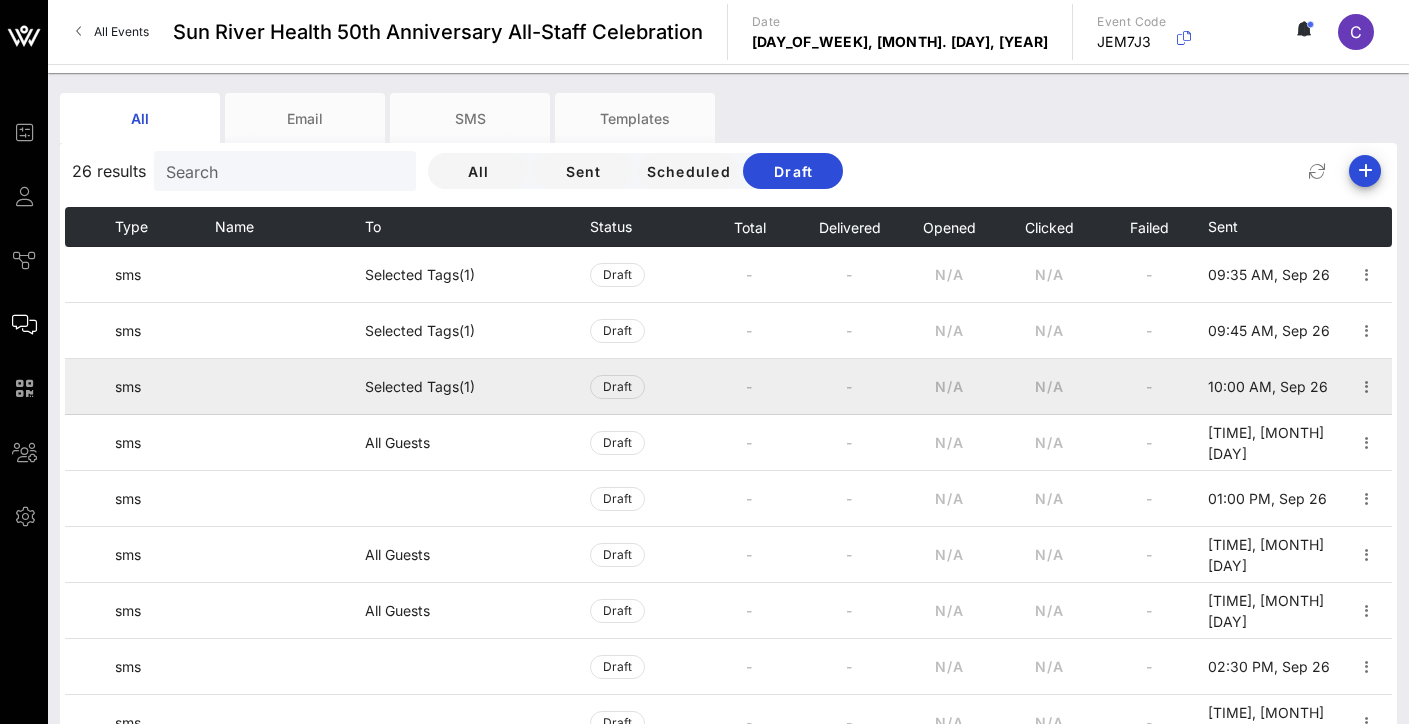 click on "Selected Tags
(1)" at bounding box center [477, 387] 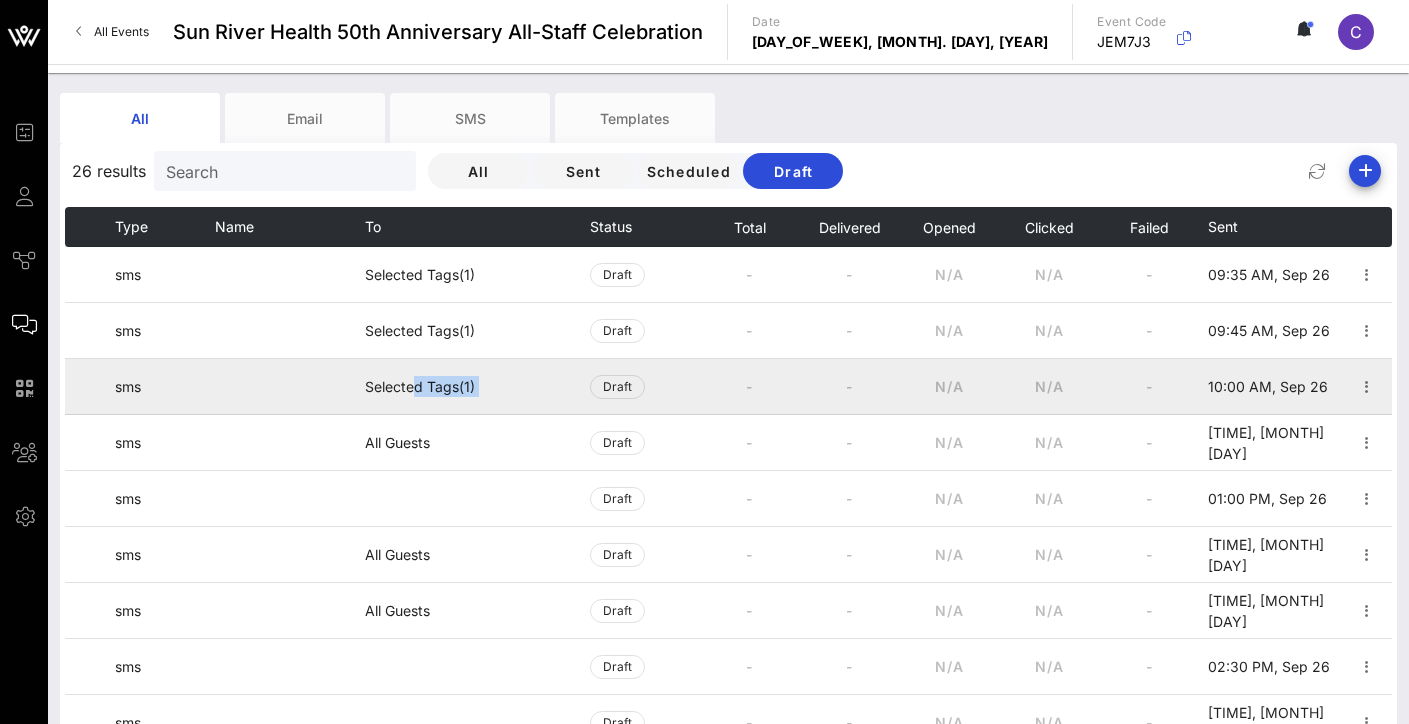 click on "Selected Tags
(1)" at bounding box center (477, 387) 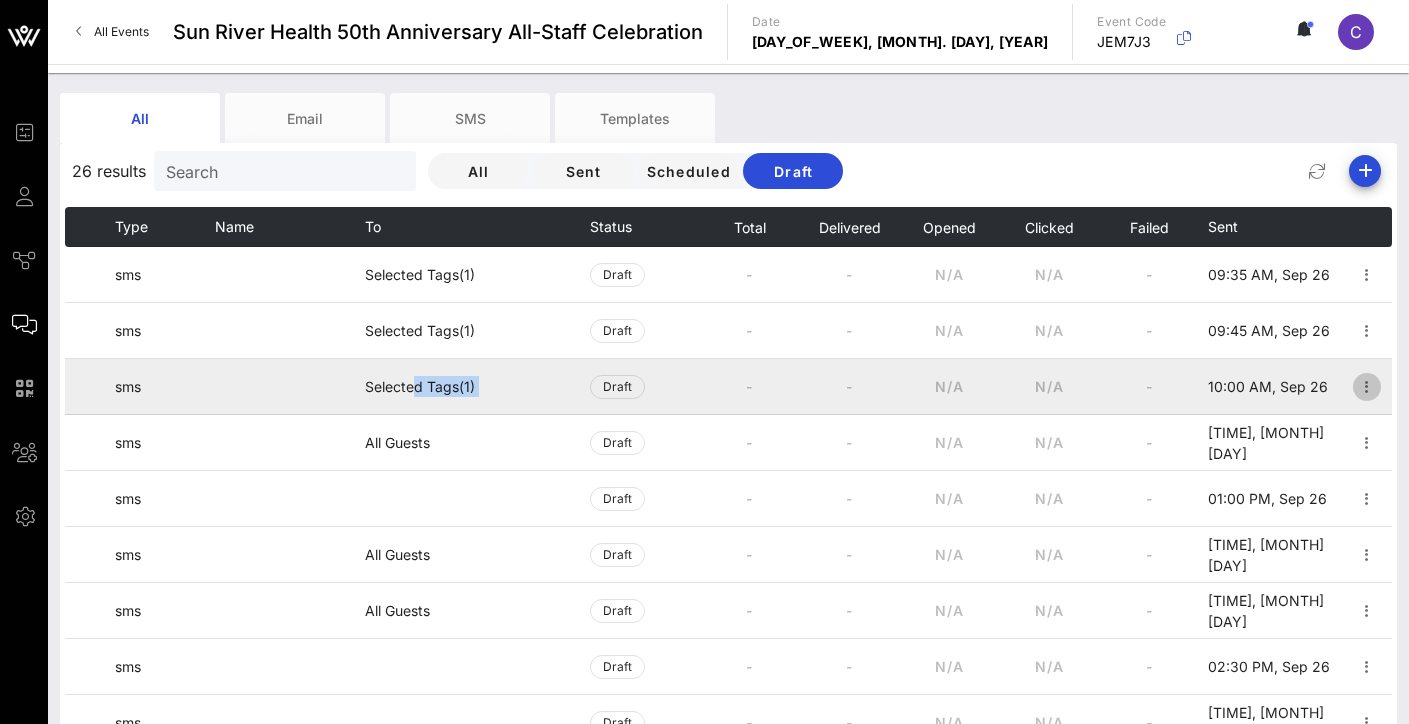 click at bounding box center [1367, 387] 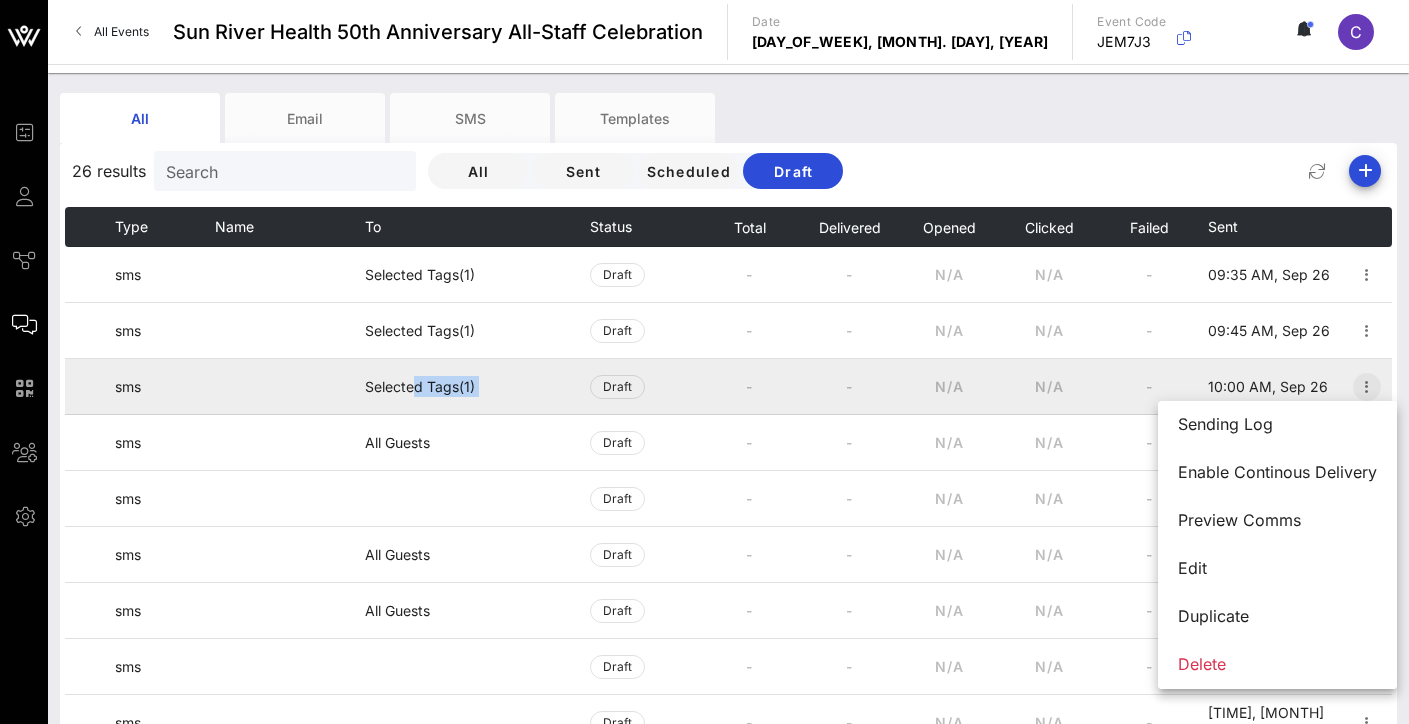 click at bounding box center [1367, 387] 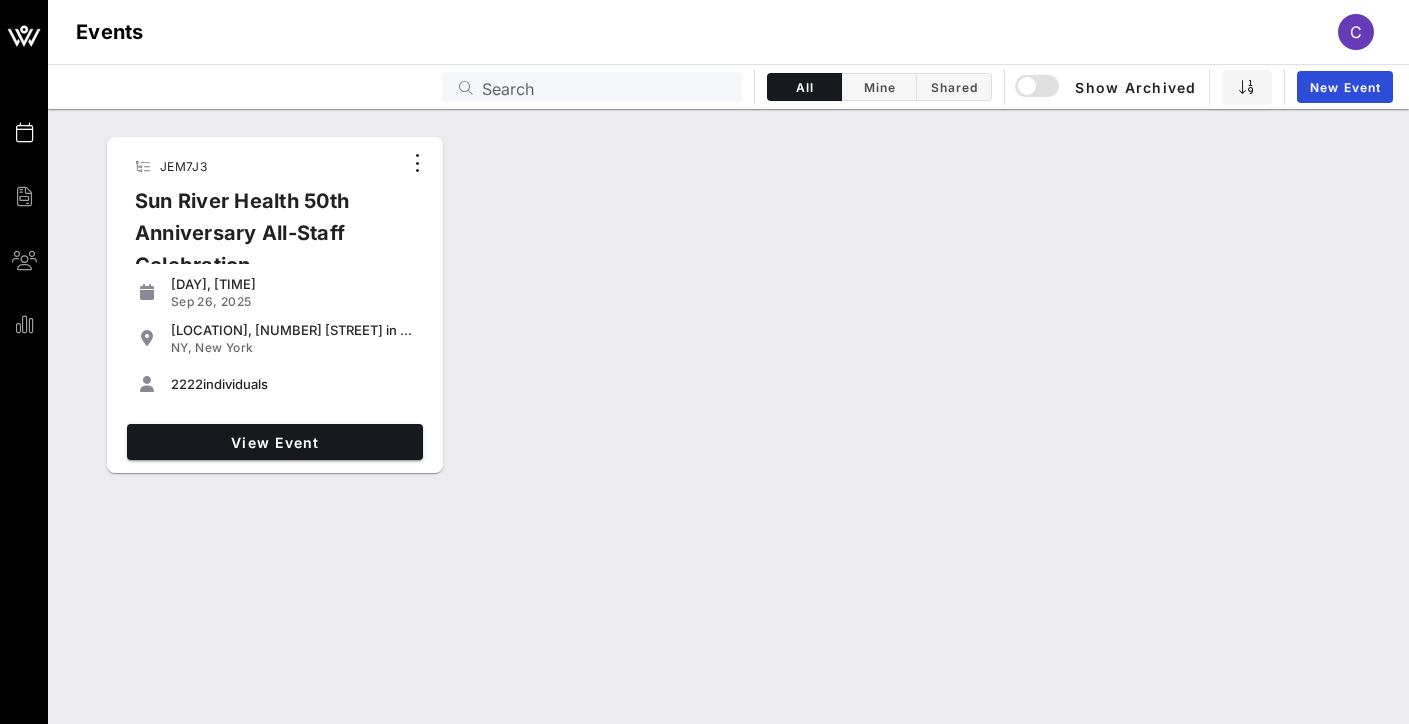 scroll, scrollTop: 0, scrollLeft: 0, axis: both 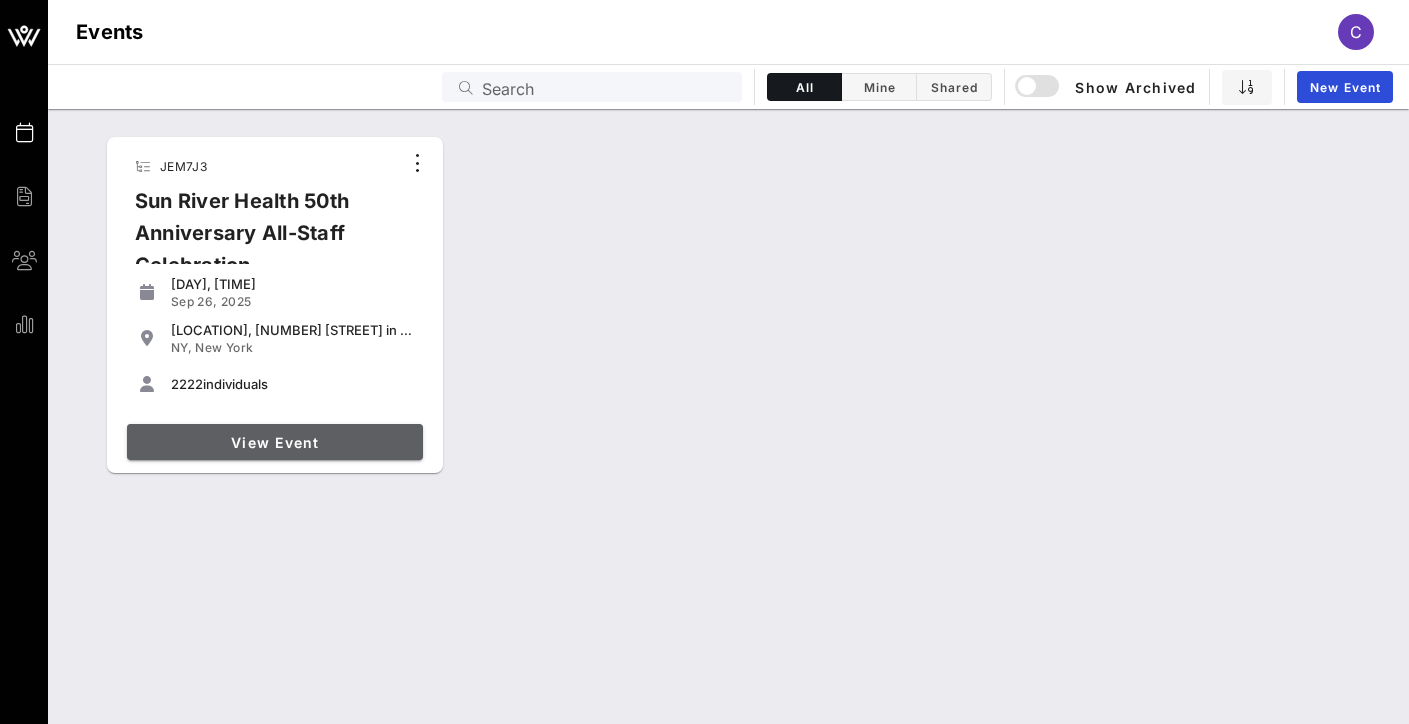 click on "View Event" at bounding box center (275, 442) 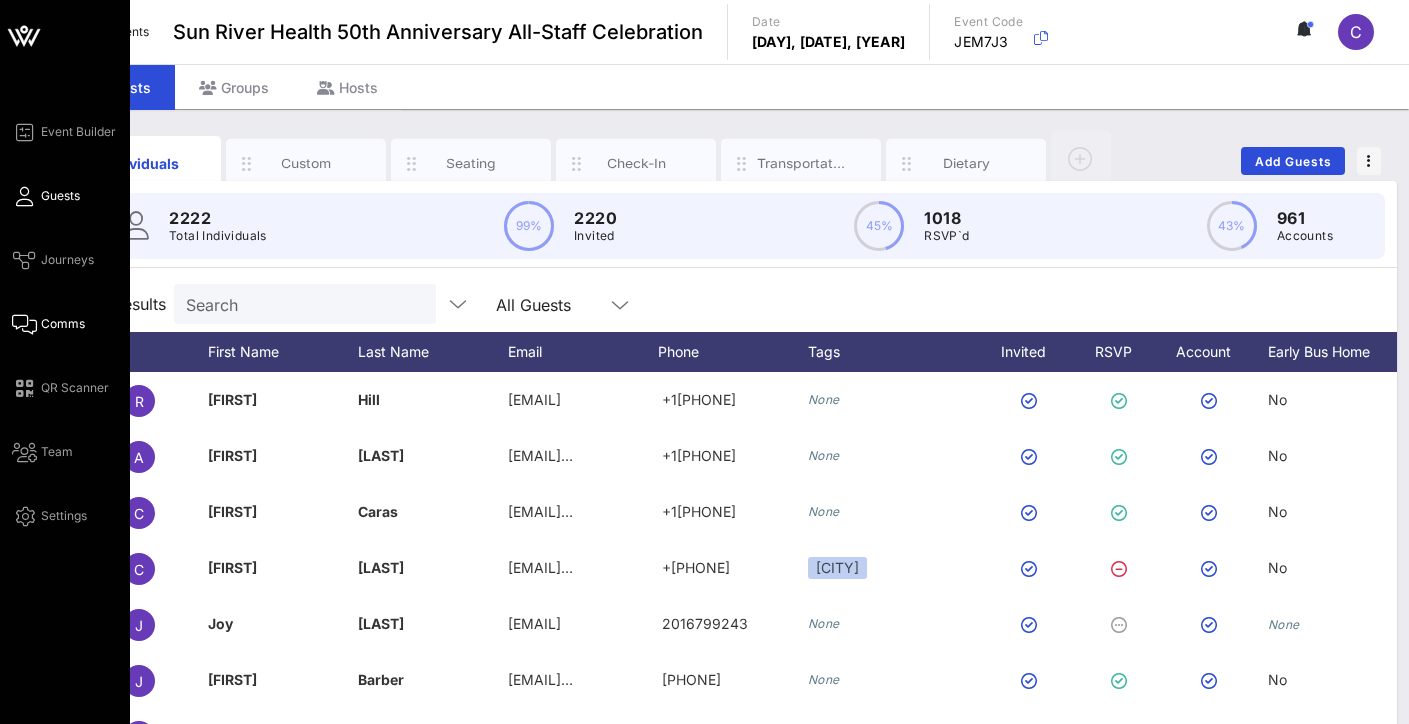 click on "Comms" at bounding box center [63, 324] 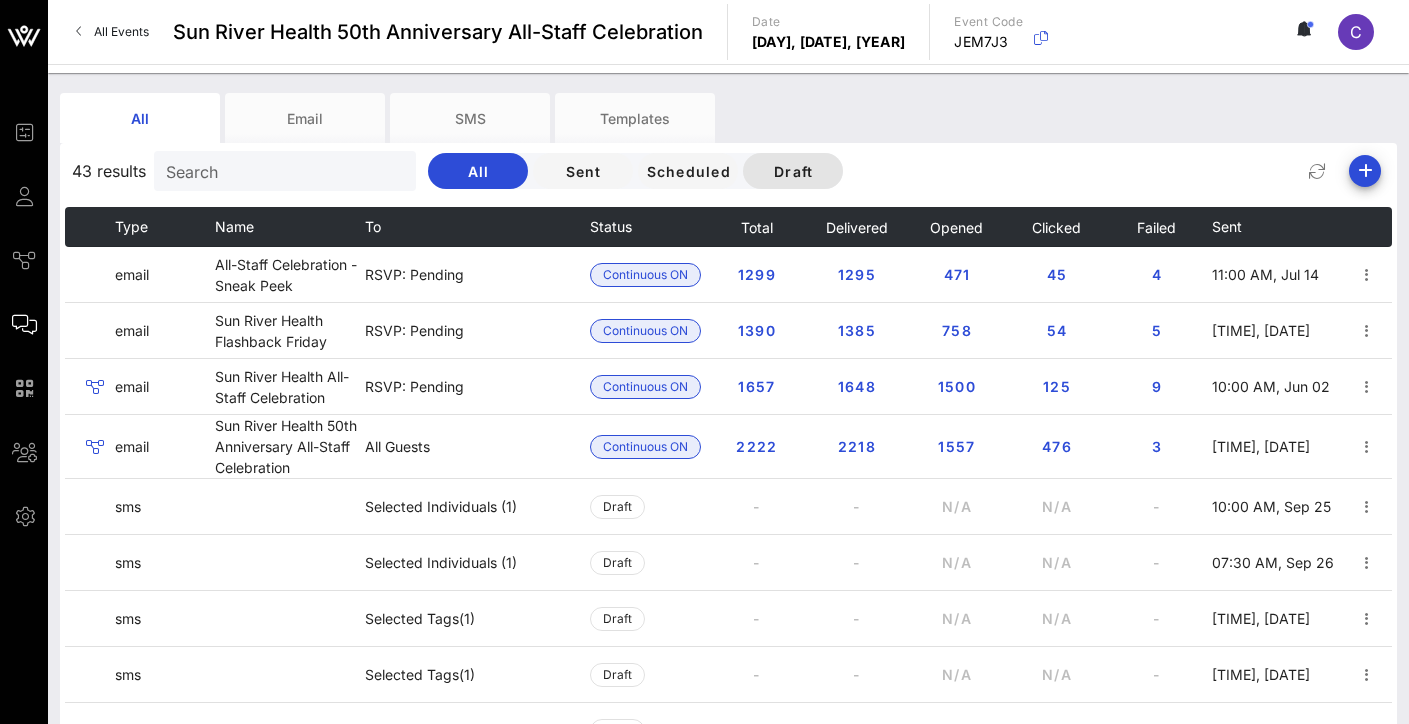click on "Draft" at bounding box center (793, 171) 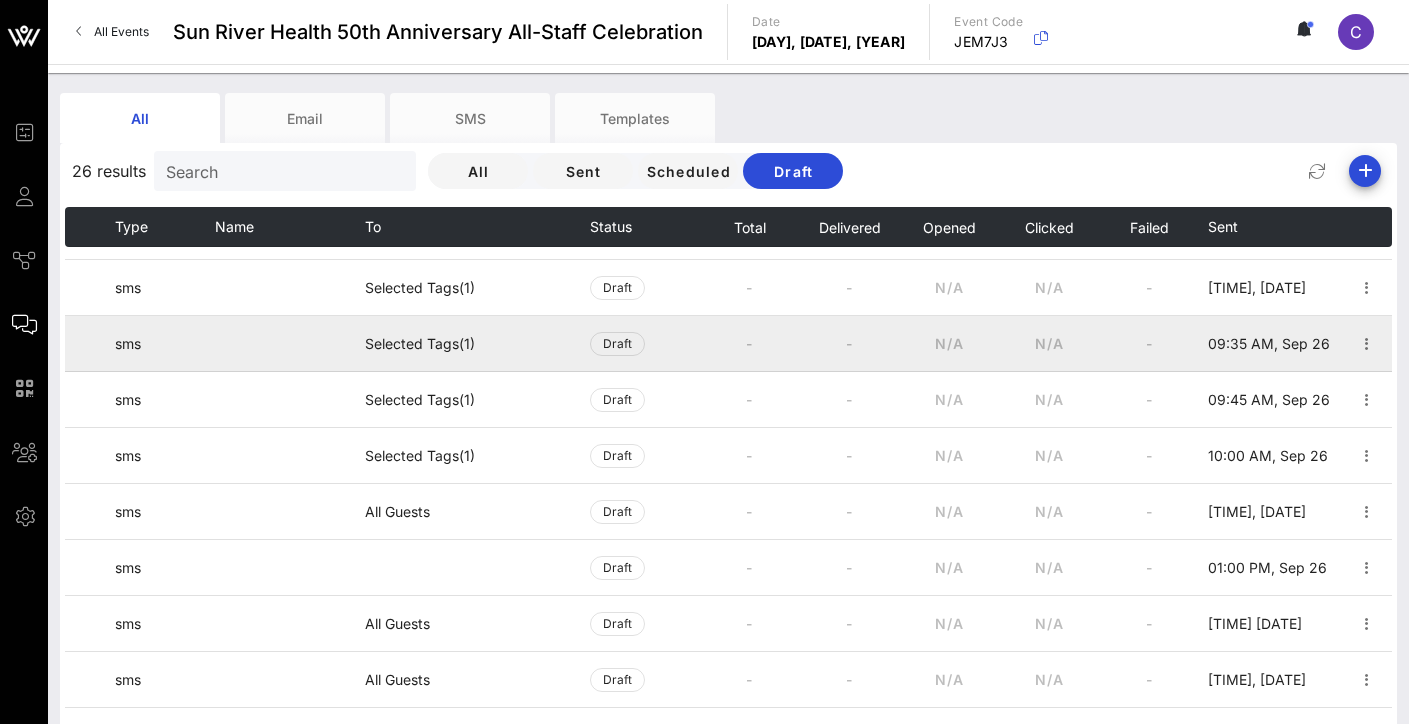 scroll, scrollTop: 896, scrollLeft: 0, axis: vertical 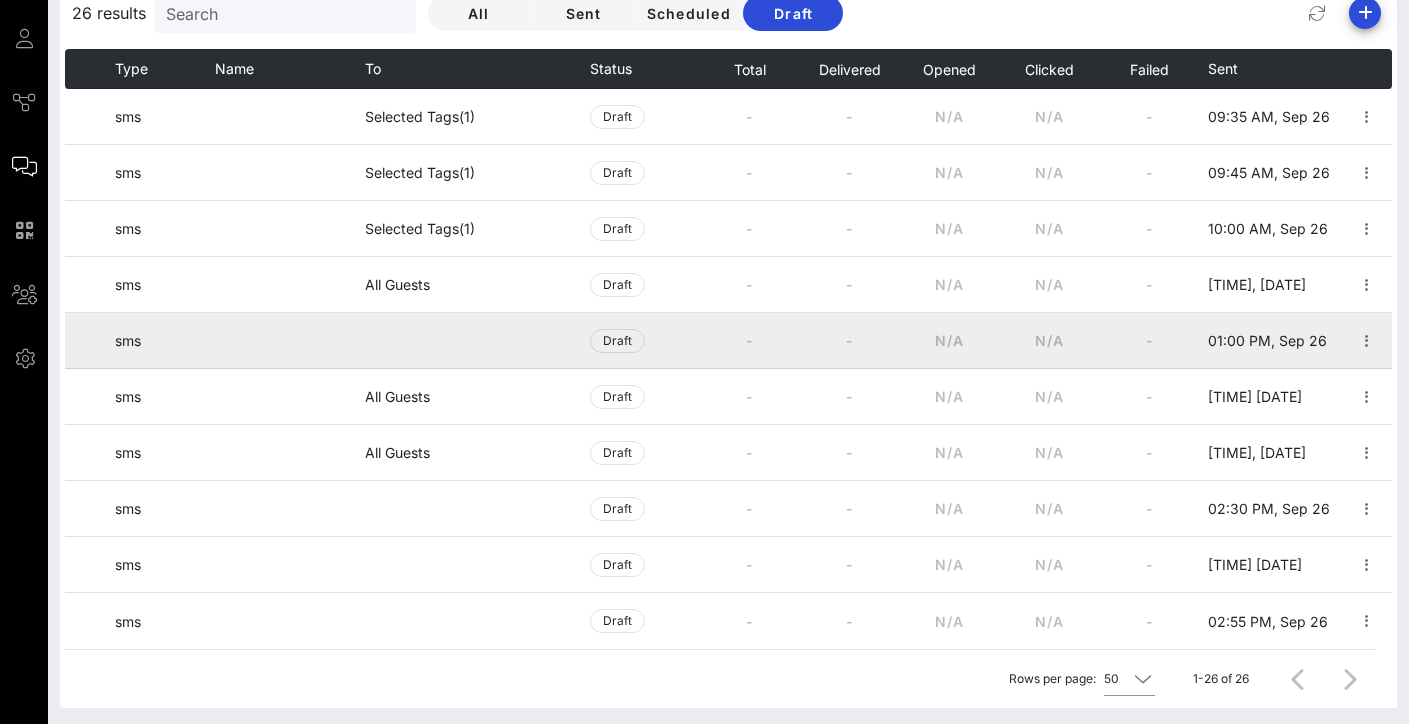 click at bounding box center (477, 341) 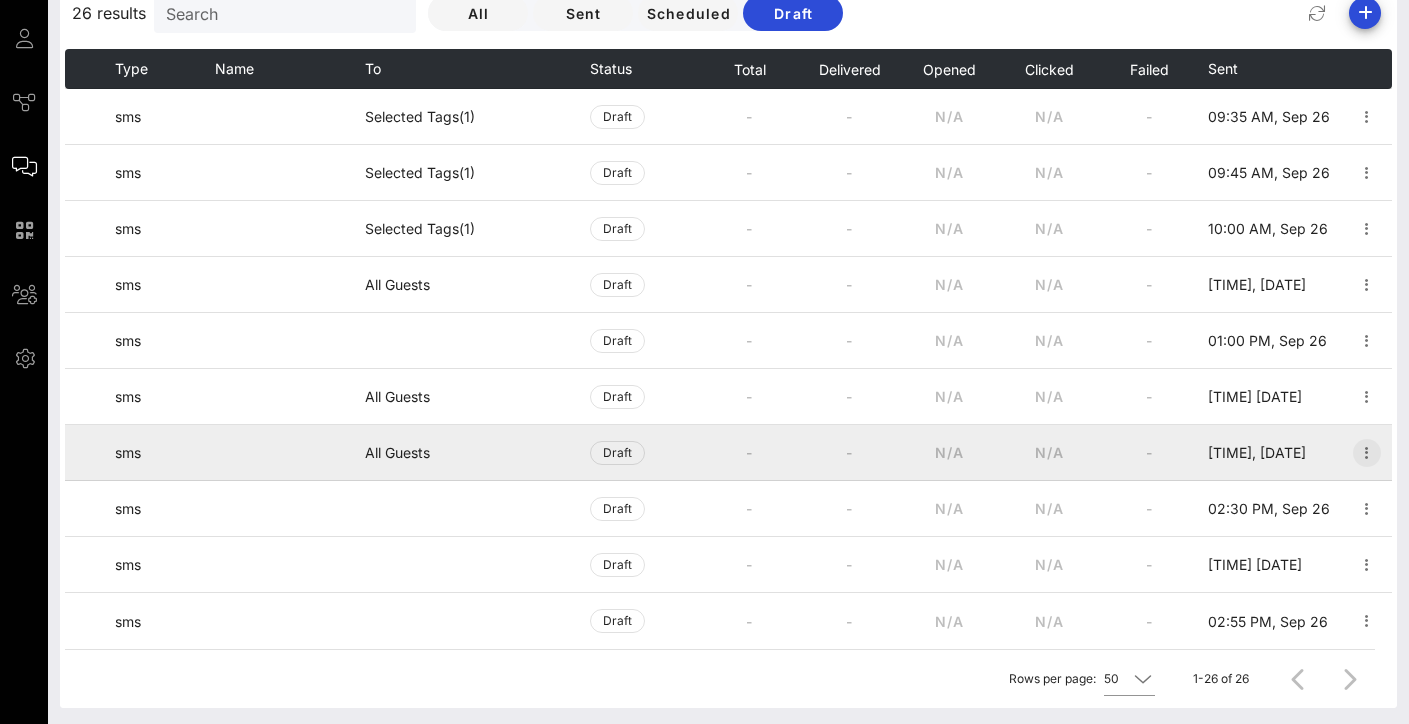 click at bounding box center (1367, 453) 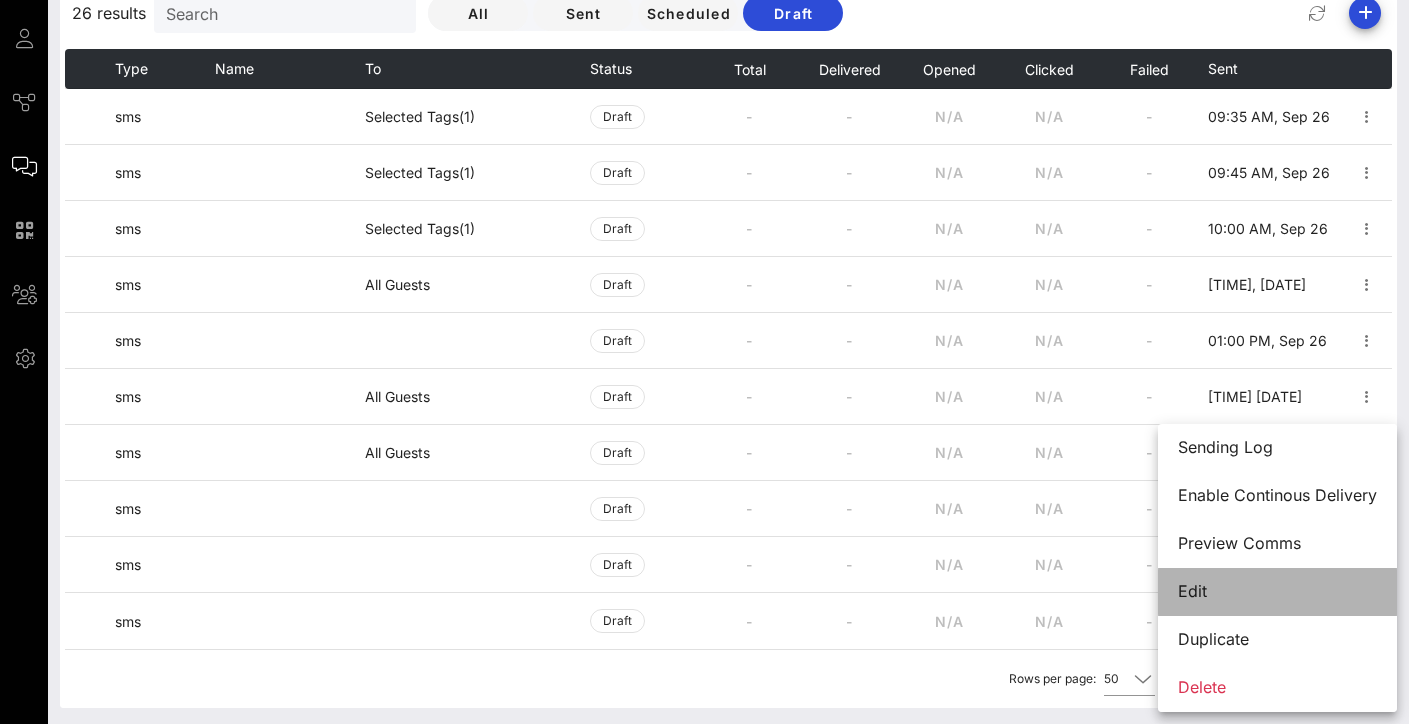 click on "Edit" at bounding box center [1277, 591] 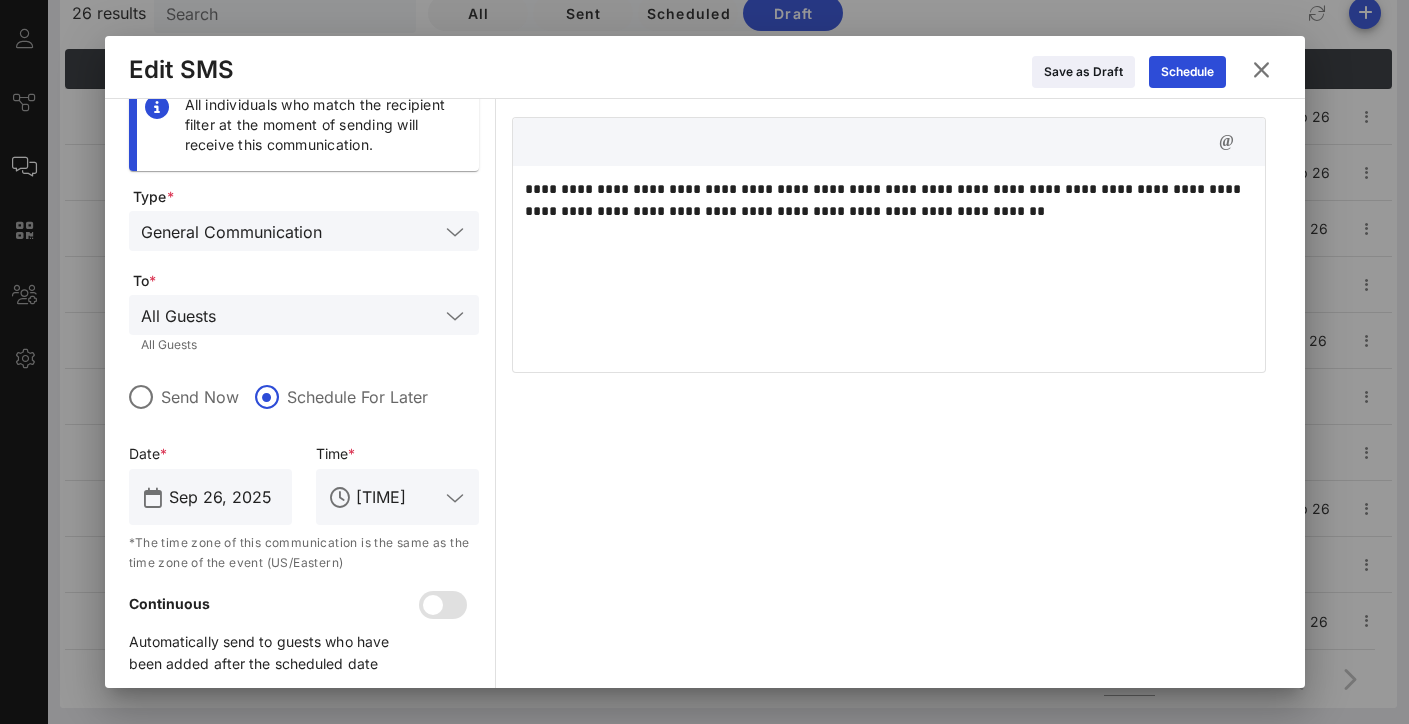 scroll, scrollTop: 43, scrollLeft: 0, axis: vertical 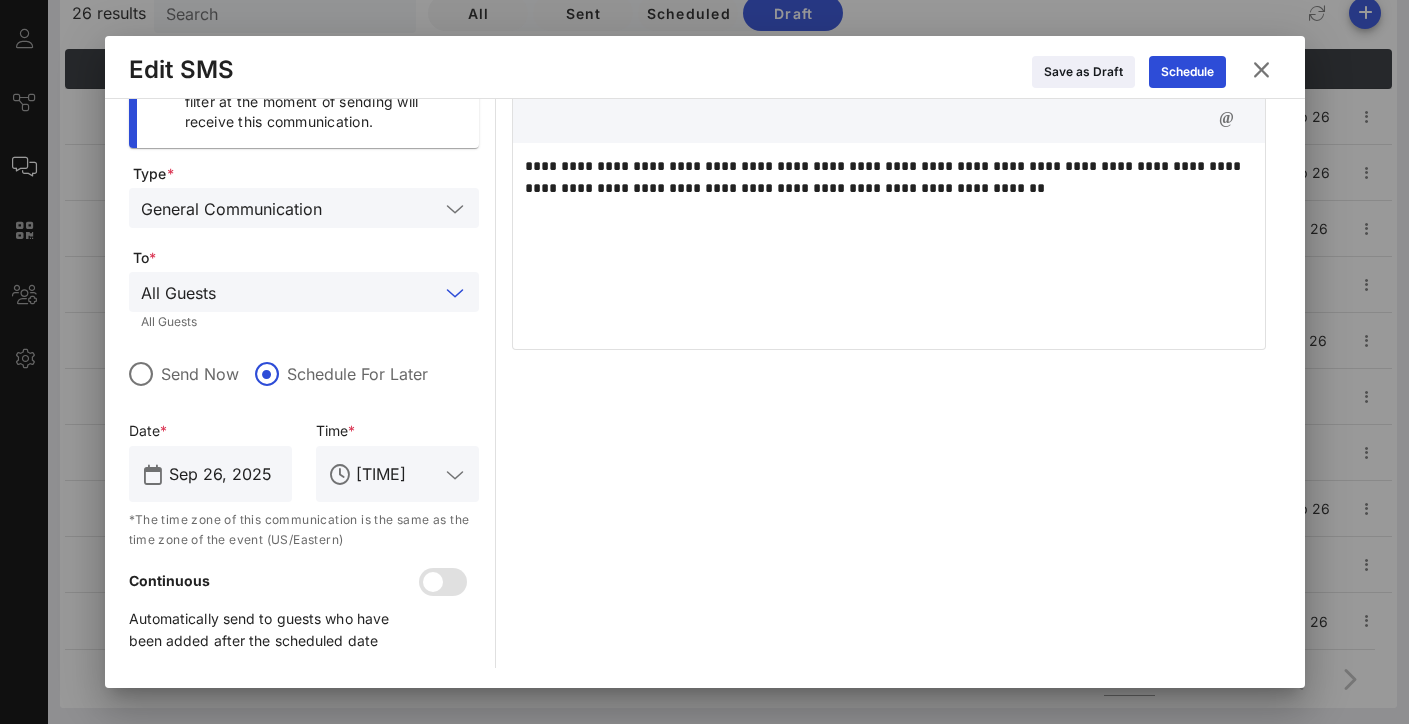 click at bounding box center (331, 292) 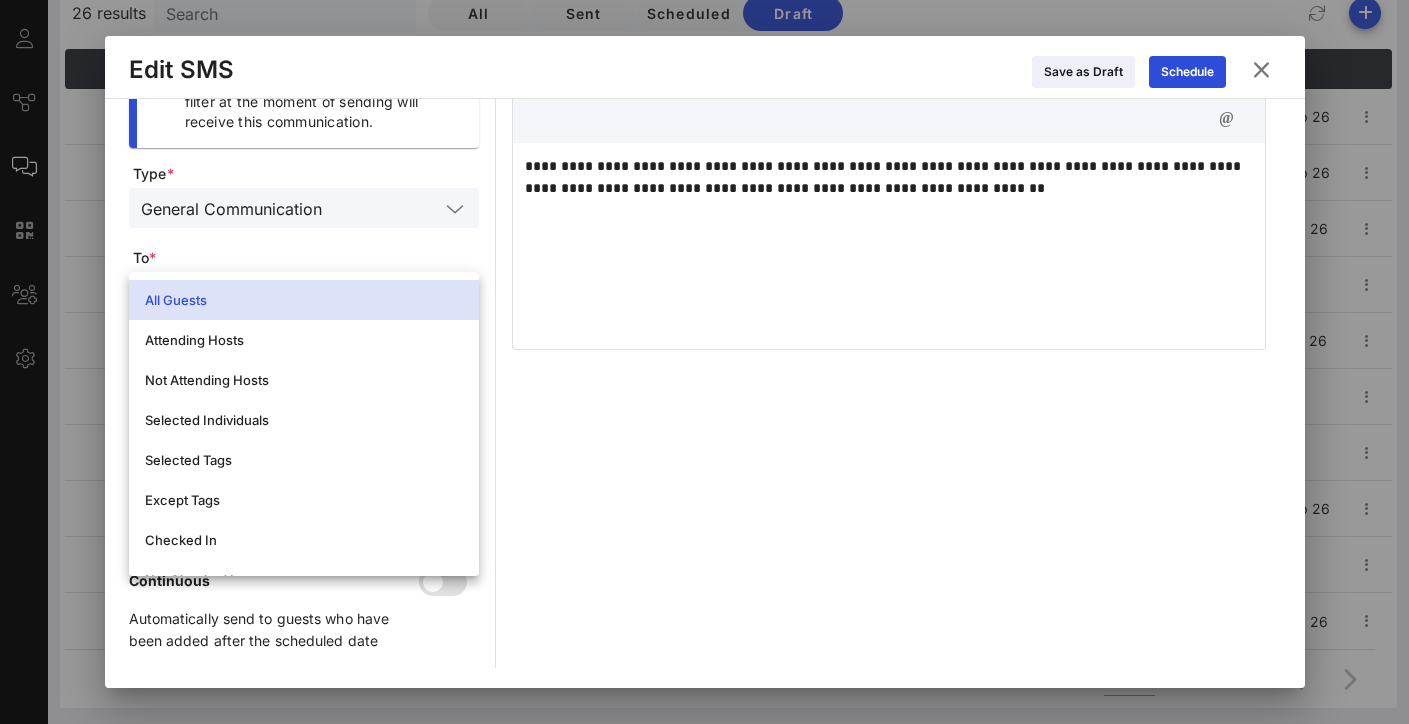 click on "All Guests" at bounding box center (304, 300) 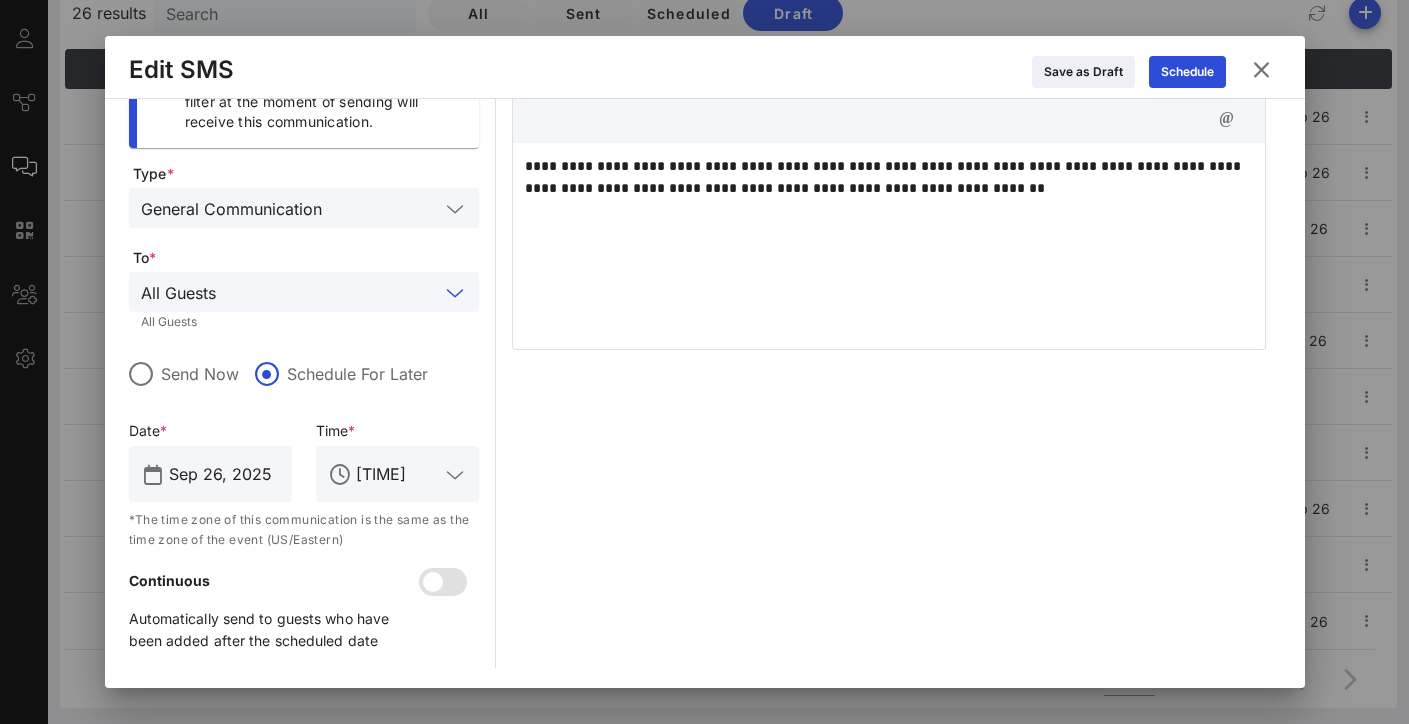 click on "All Guests" at bounding box center (304, 292) 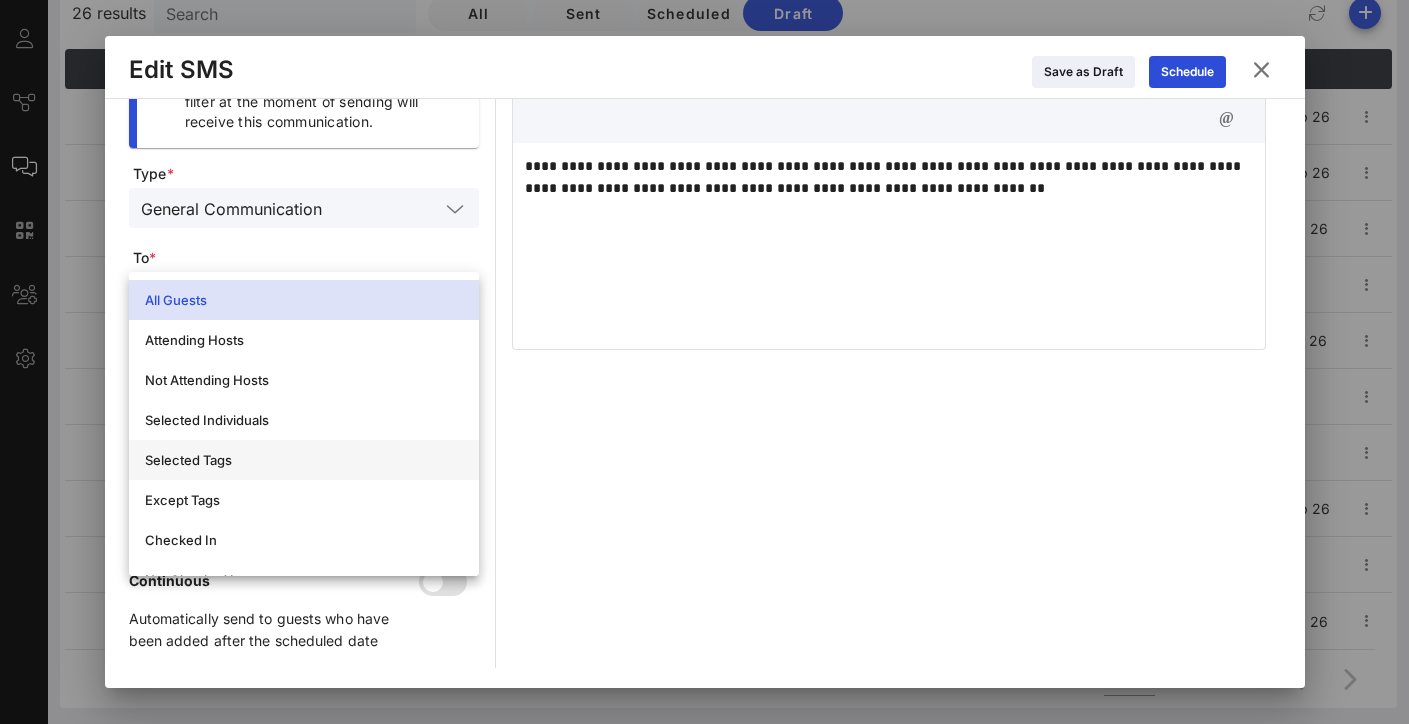 click on "Selected Tags" at bounding box center (304, 460) 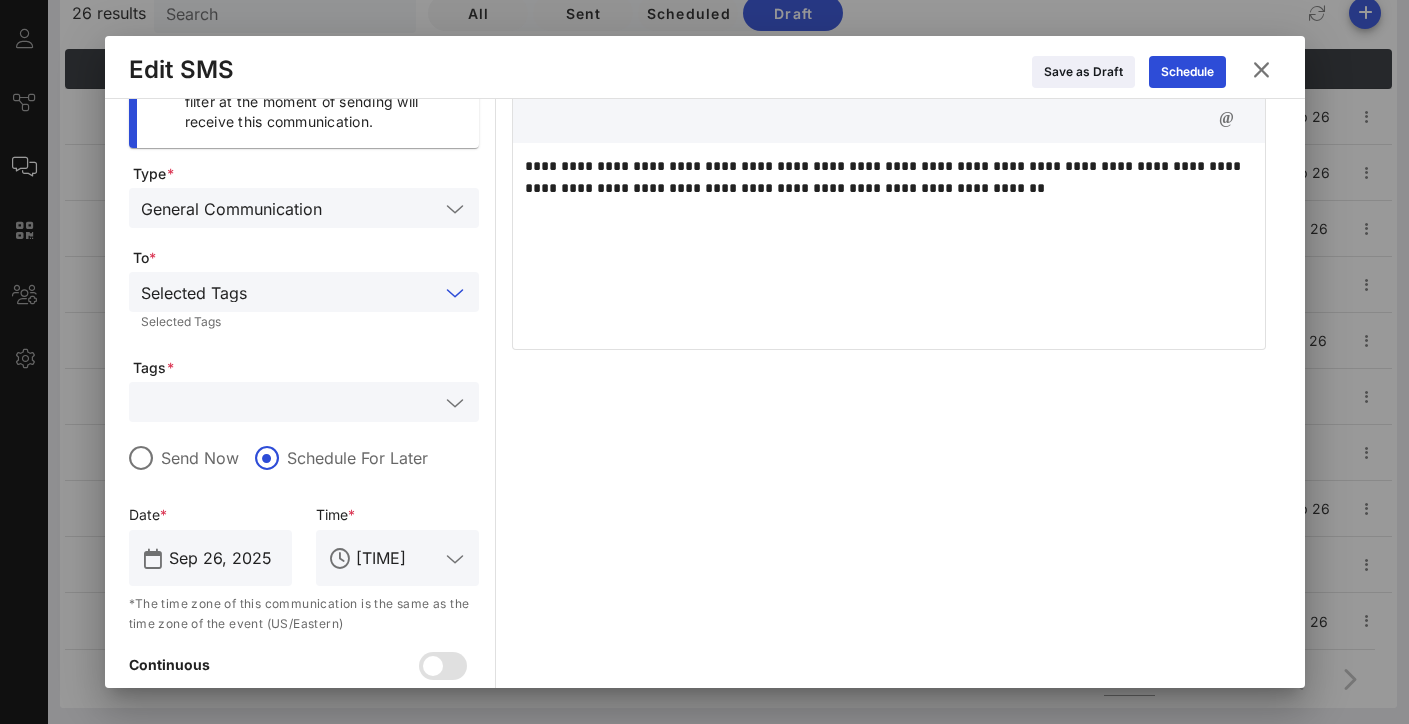 click at bounding box center [347, 292] 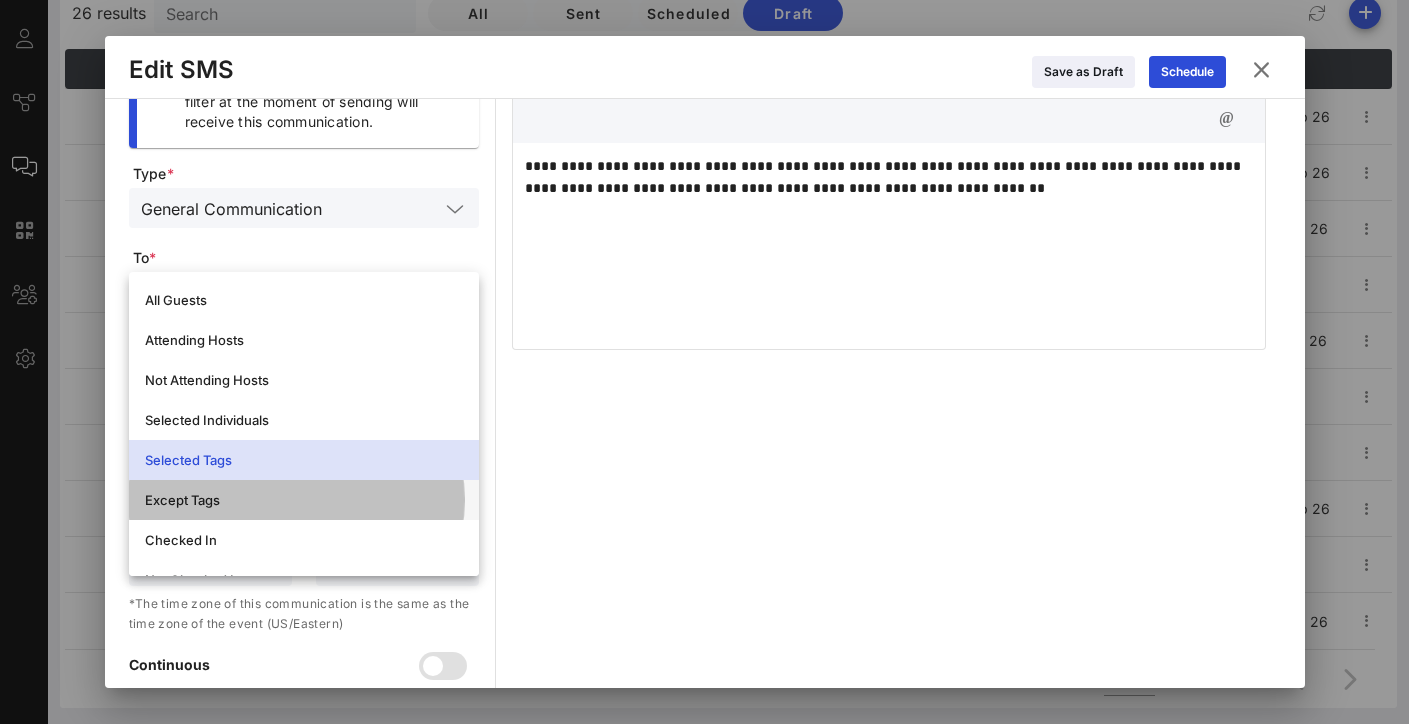 click on "Except Tags" at bounding box center [304, 500] 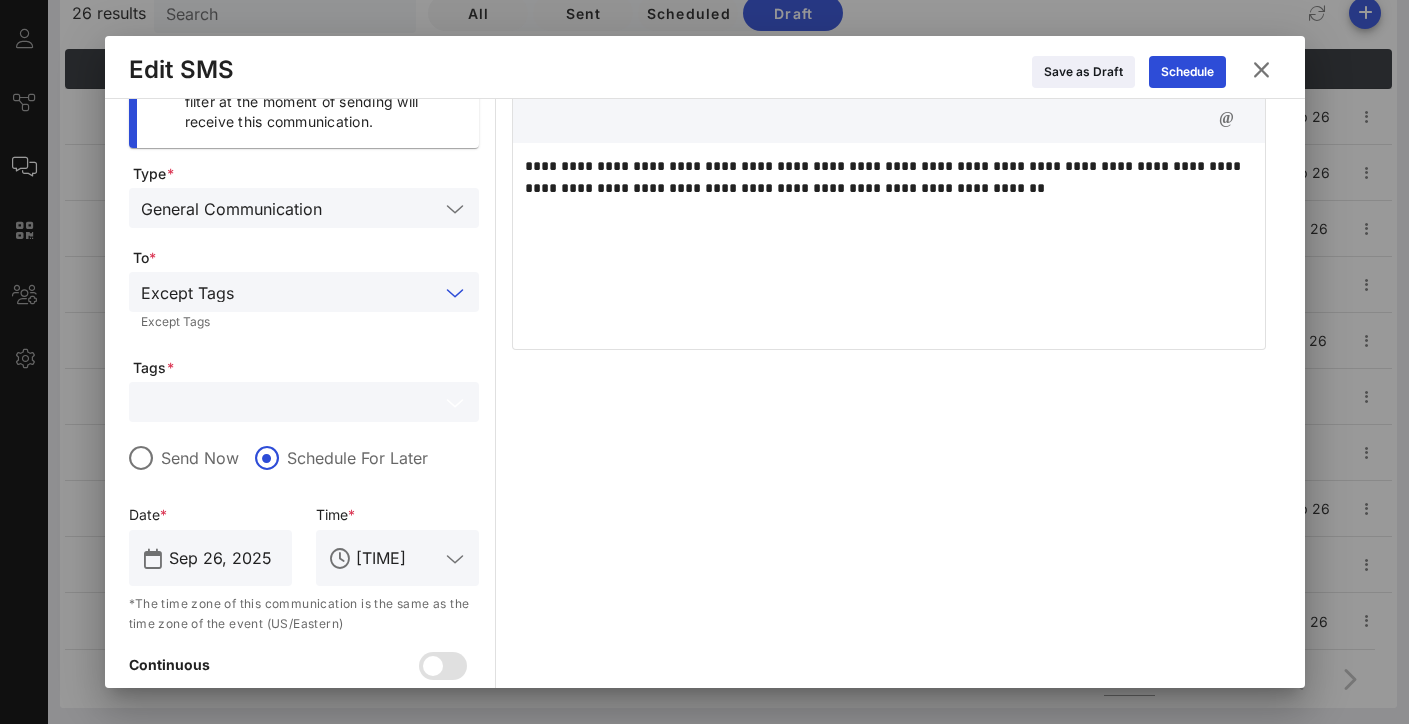 click at bounding box center [290, 402] 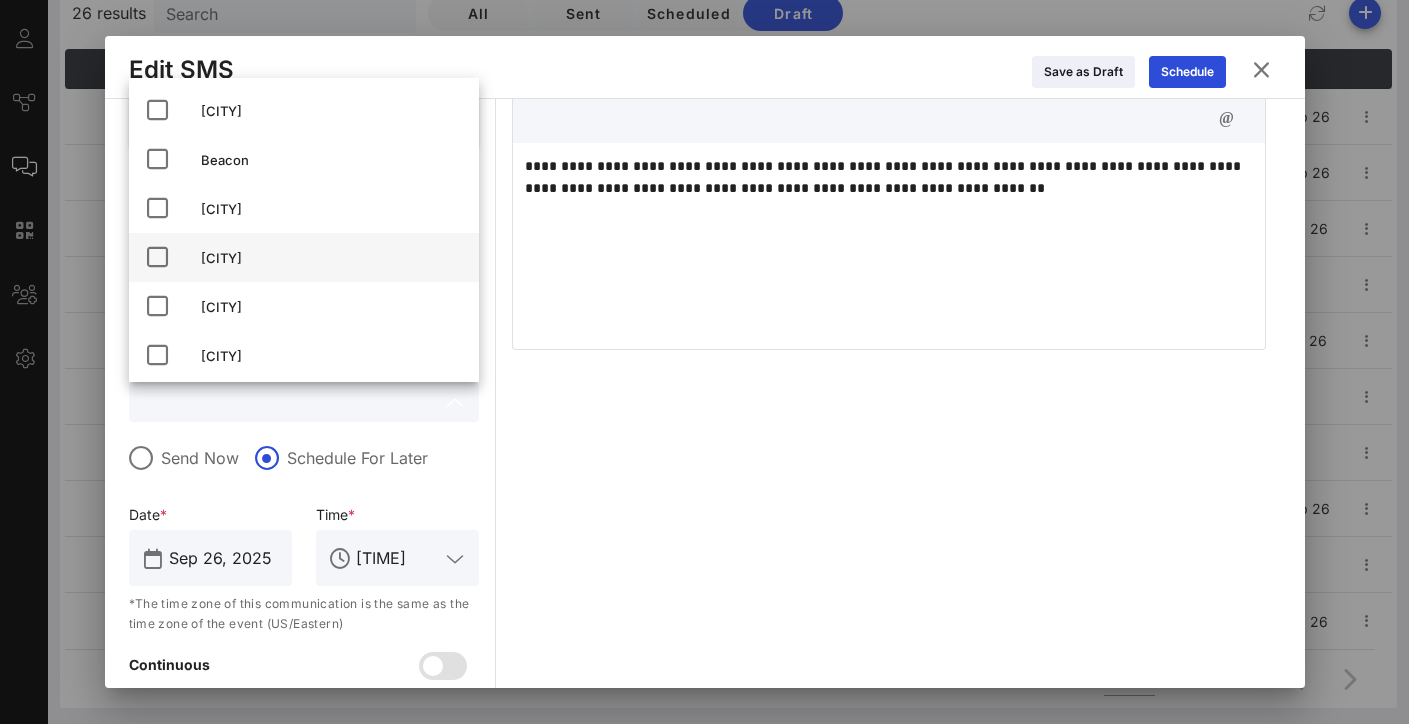 scroll, scrollTop: 55, scrollLeft: 0, axis: vertical 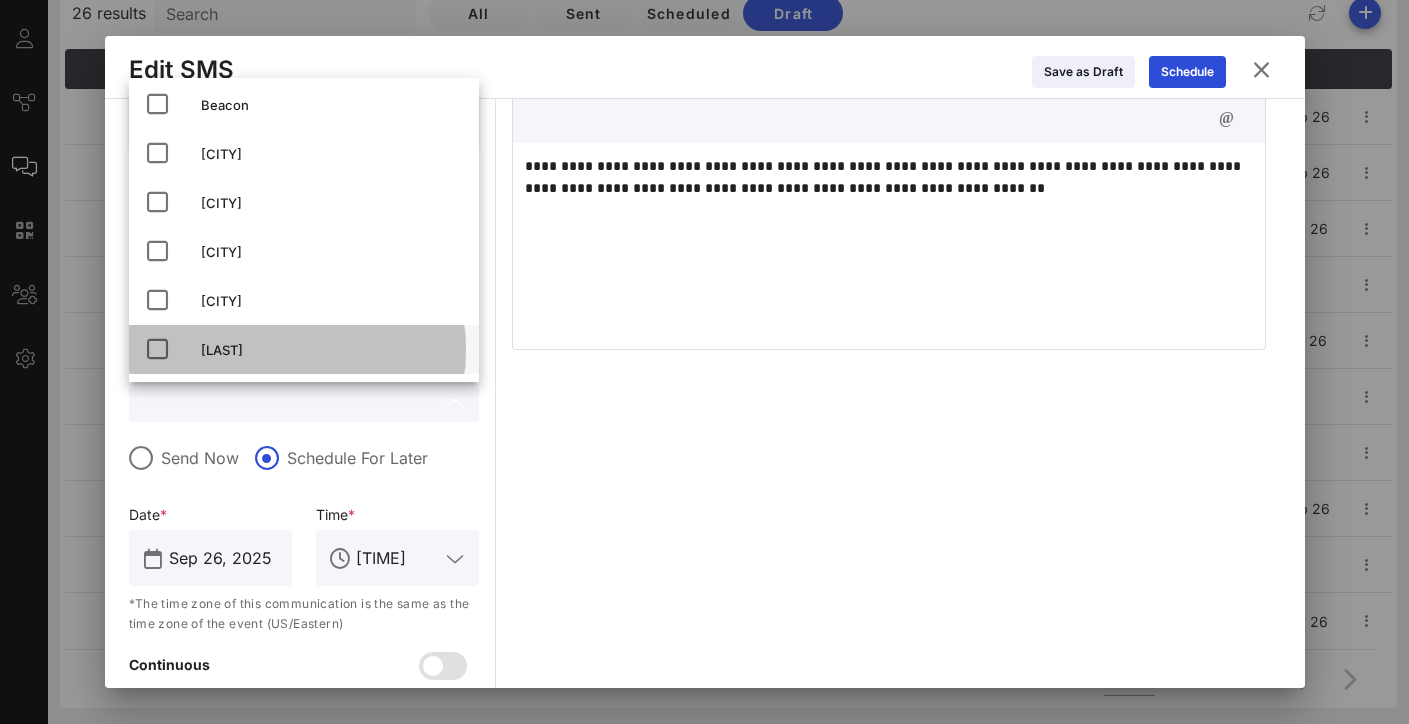 click at bounding box center [157, 349] 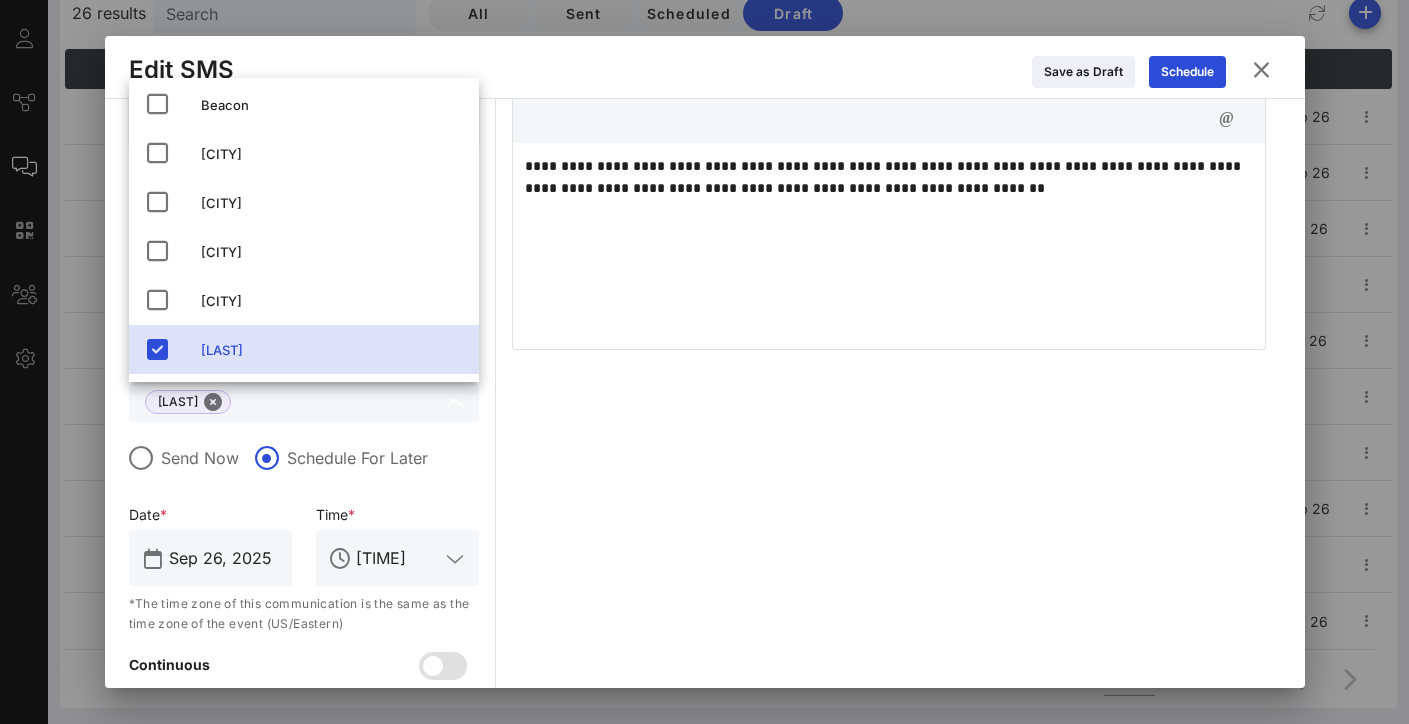click on "**********" at bounding box center [889, 404] 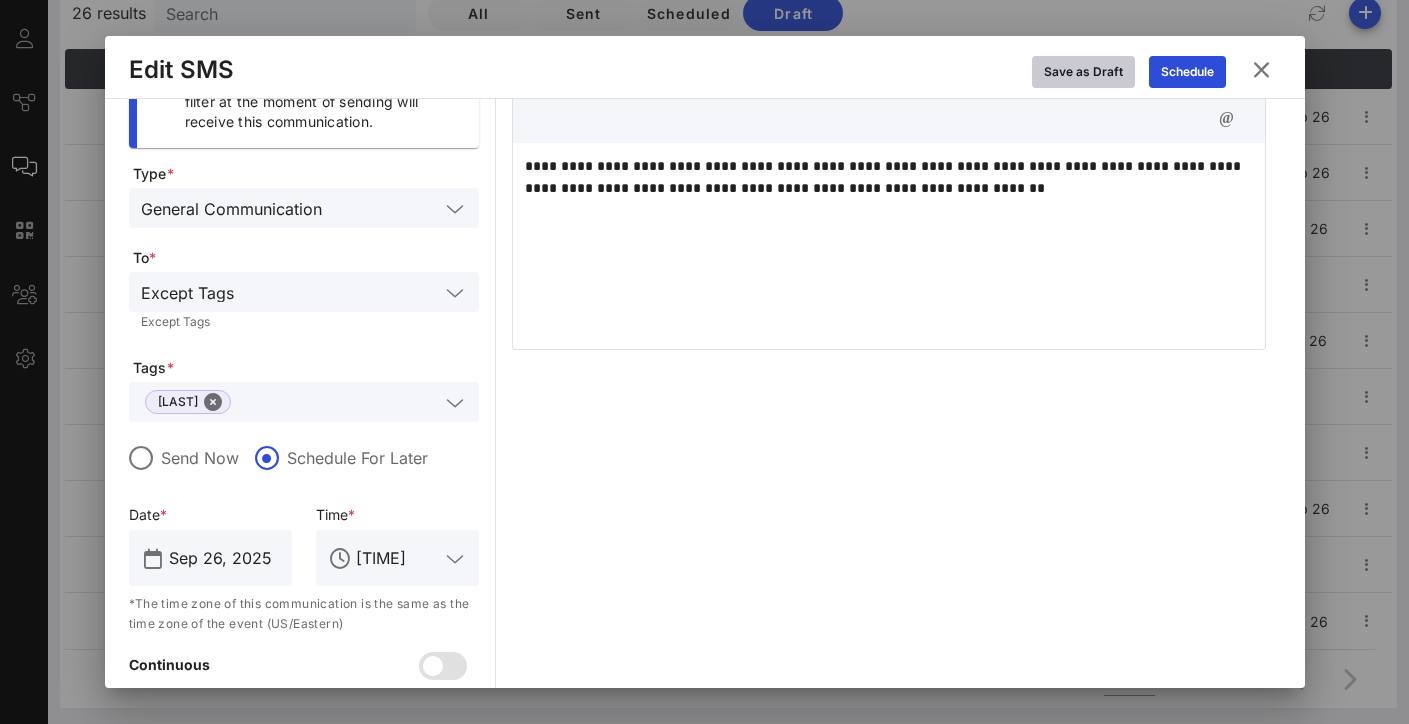 click on "Save as Draft" at bounding box center [1083, 72] 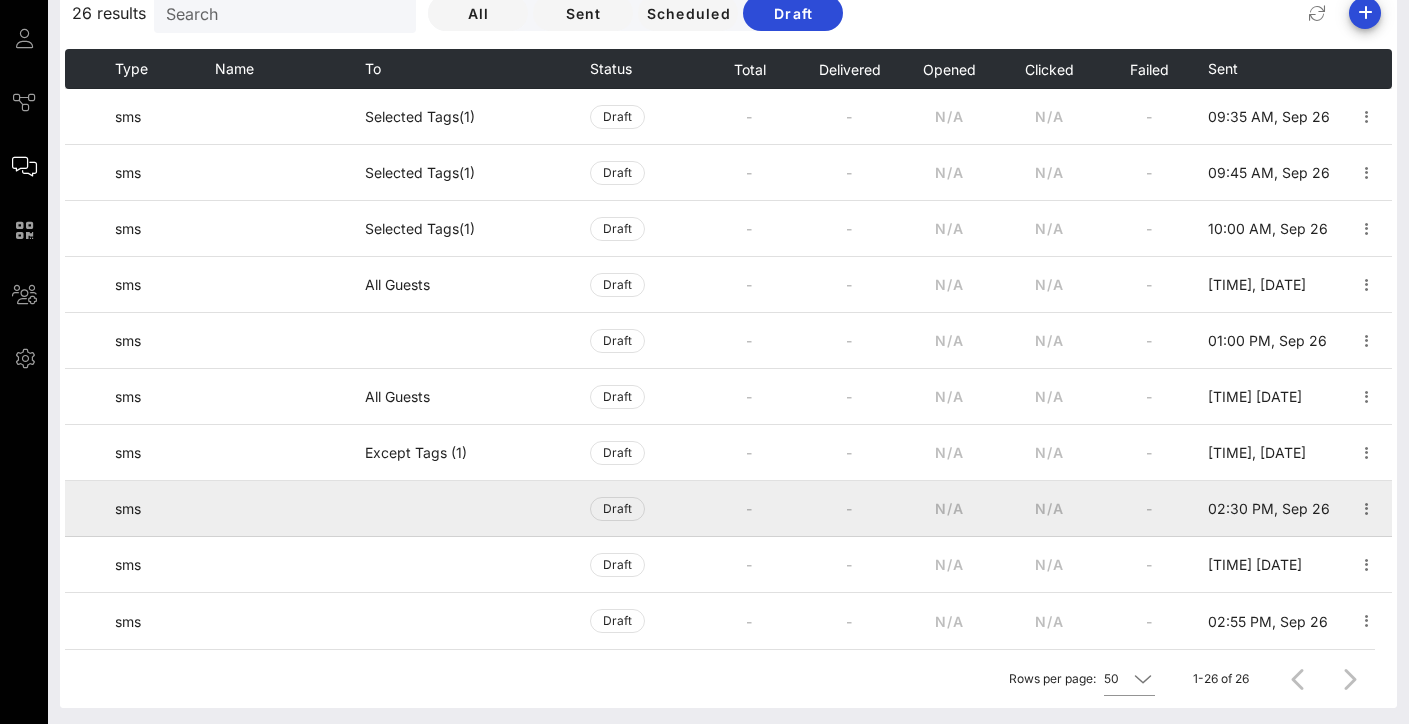 click at bounding box center (477, 509) 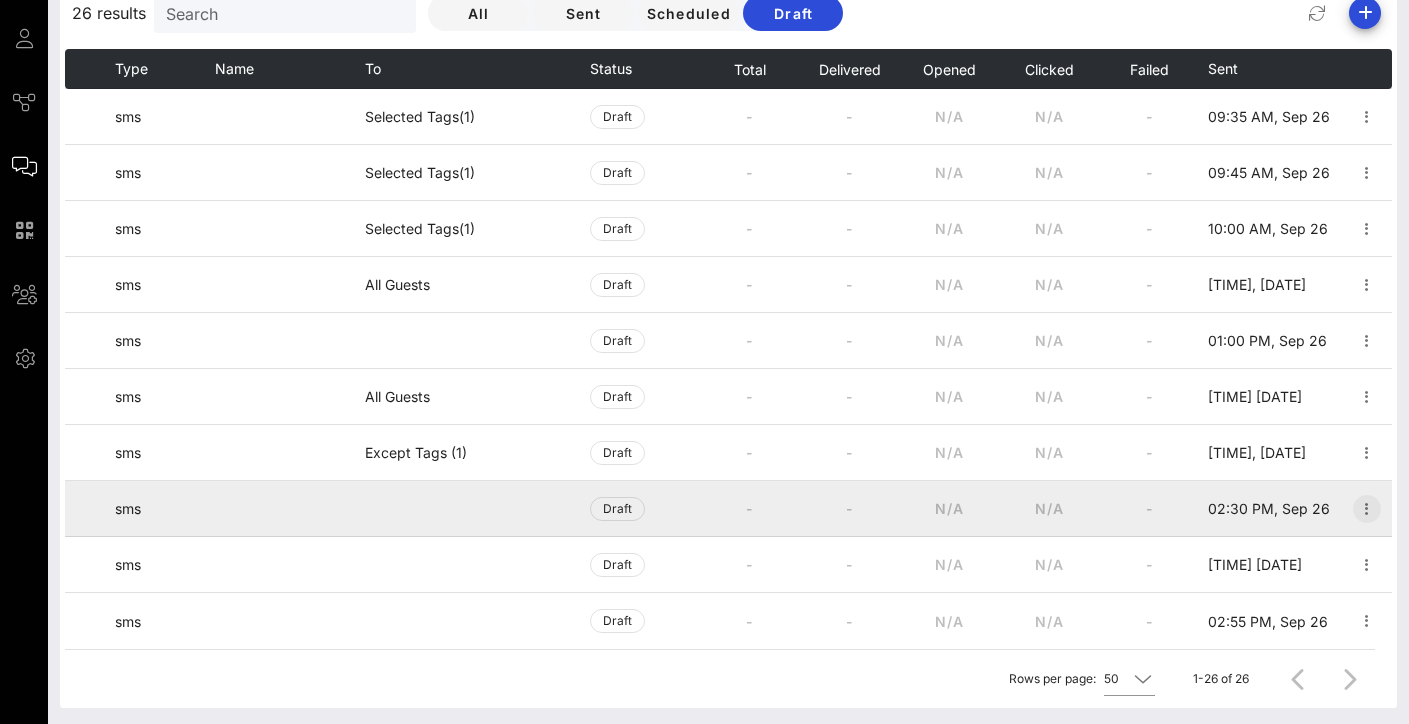 click at bounding box center [1367, 509] 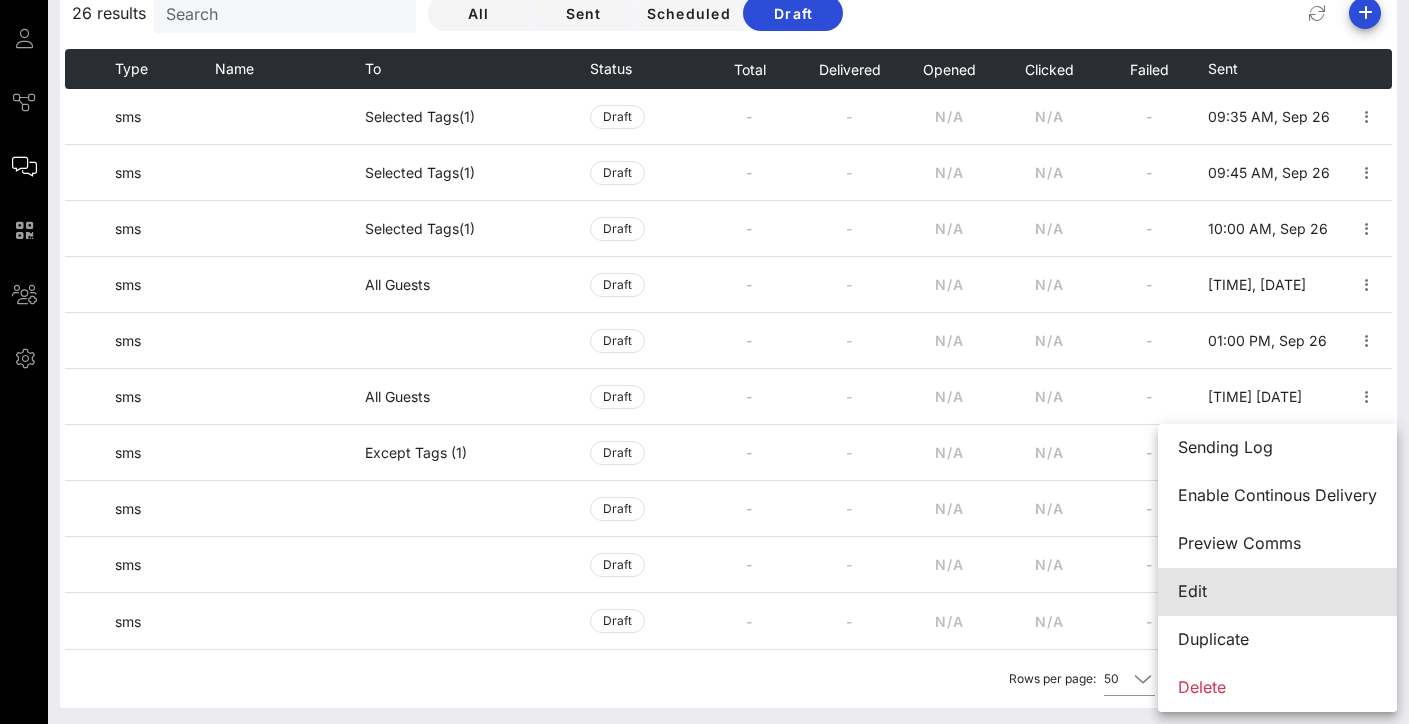 click on "Edit" at bounding box center (1277, 591) 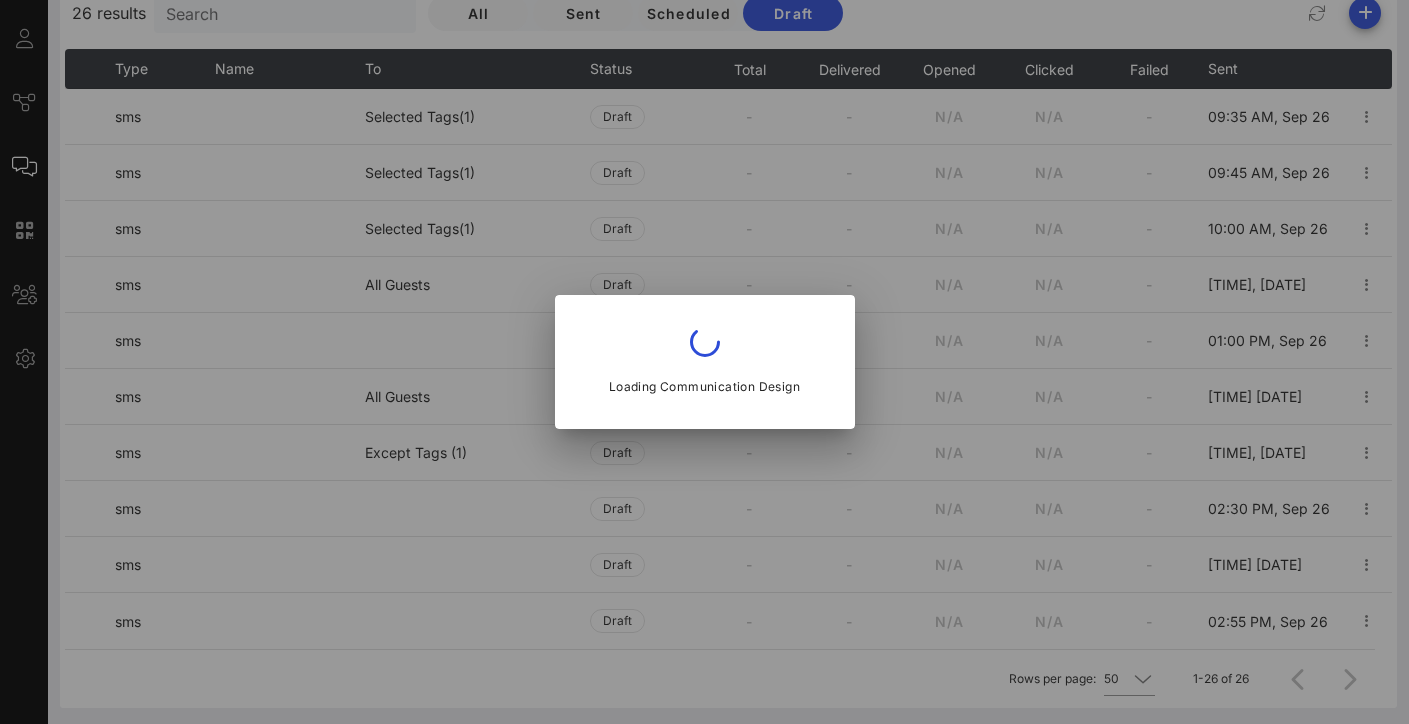 type on "[TIME]" 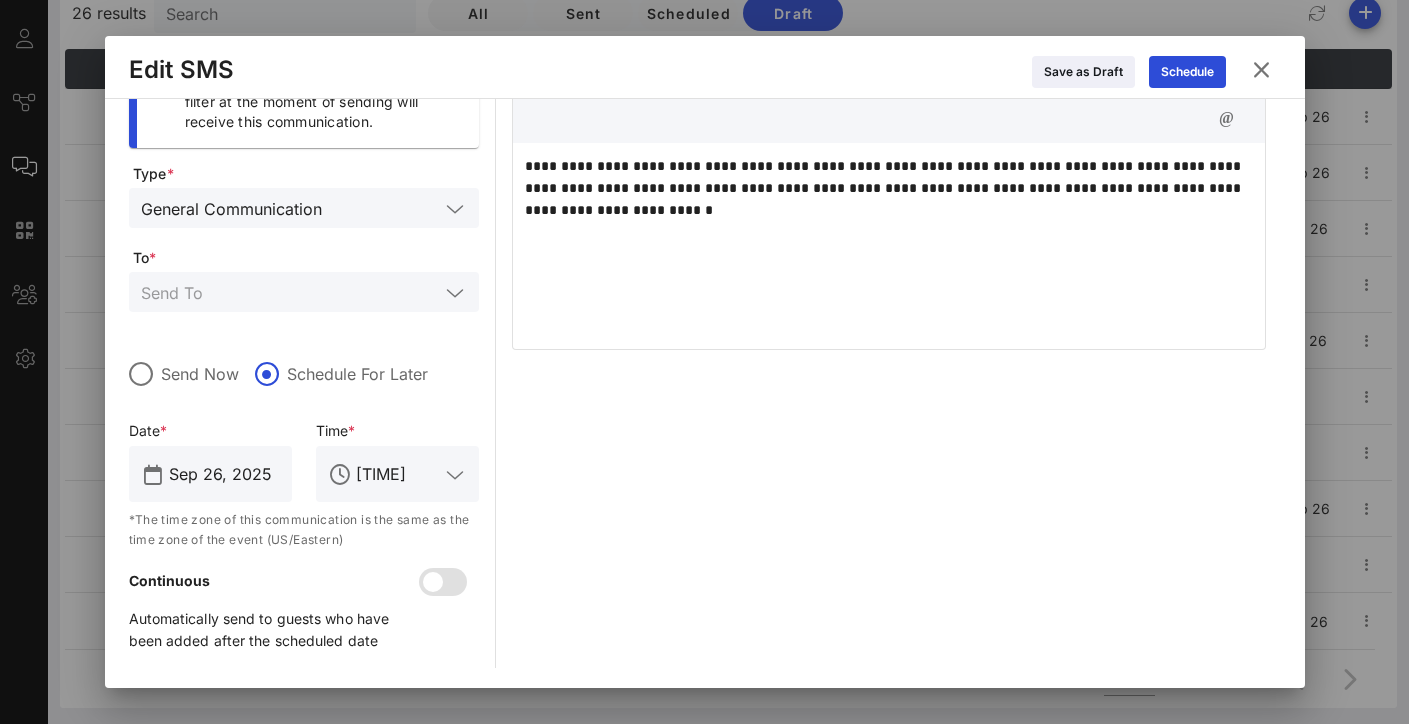 click at bounding box center (290, 292) 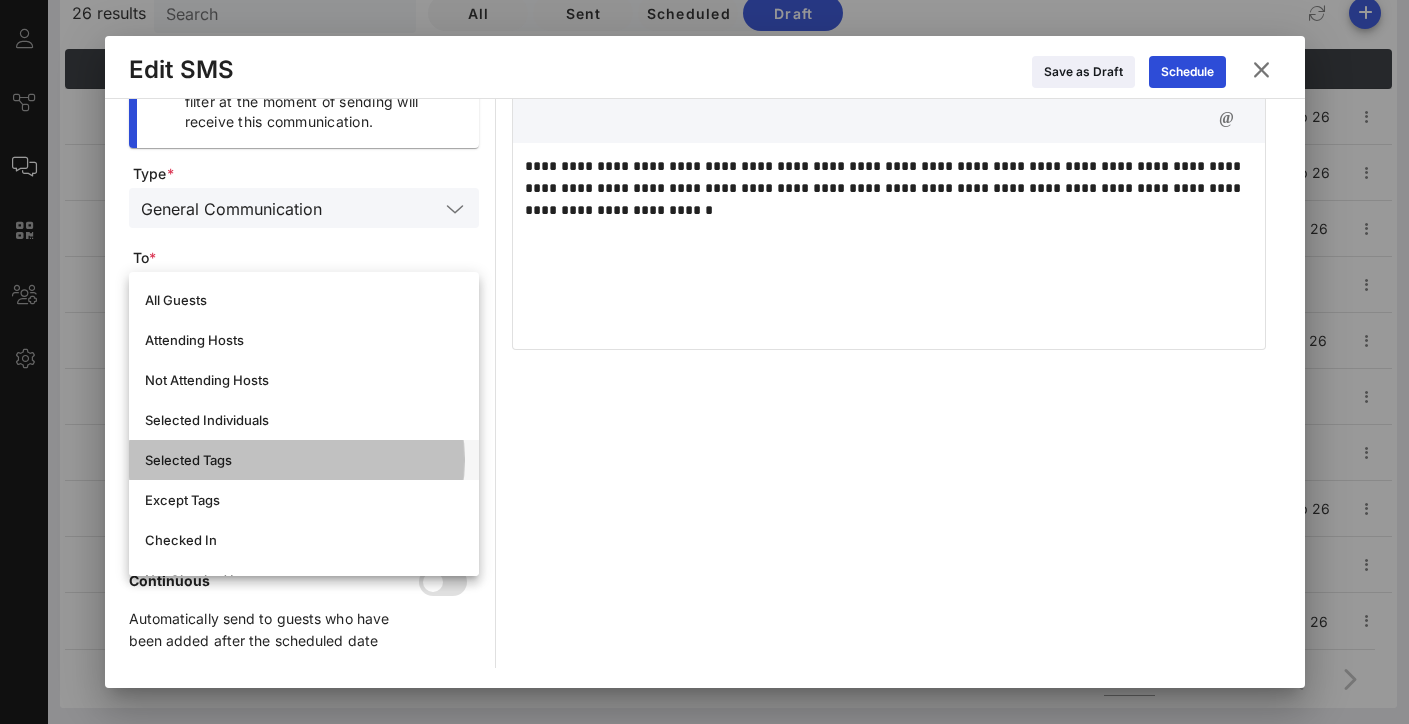 click on "Selected Tags" at bounding box center [304, 460] 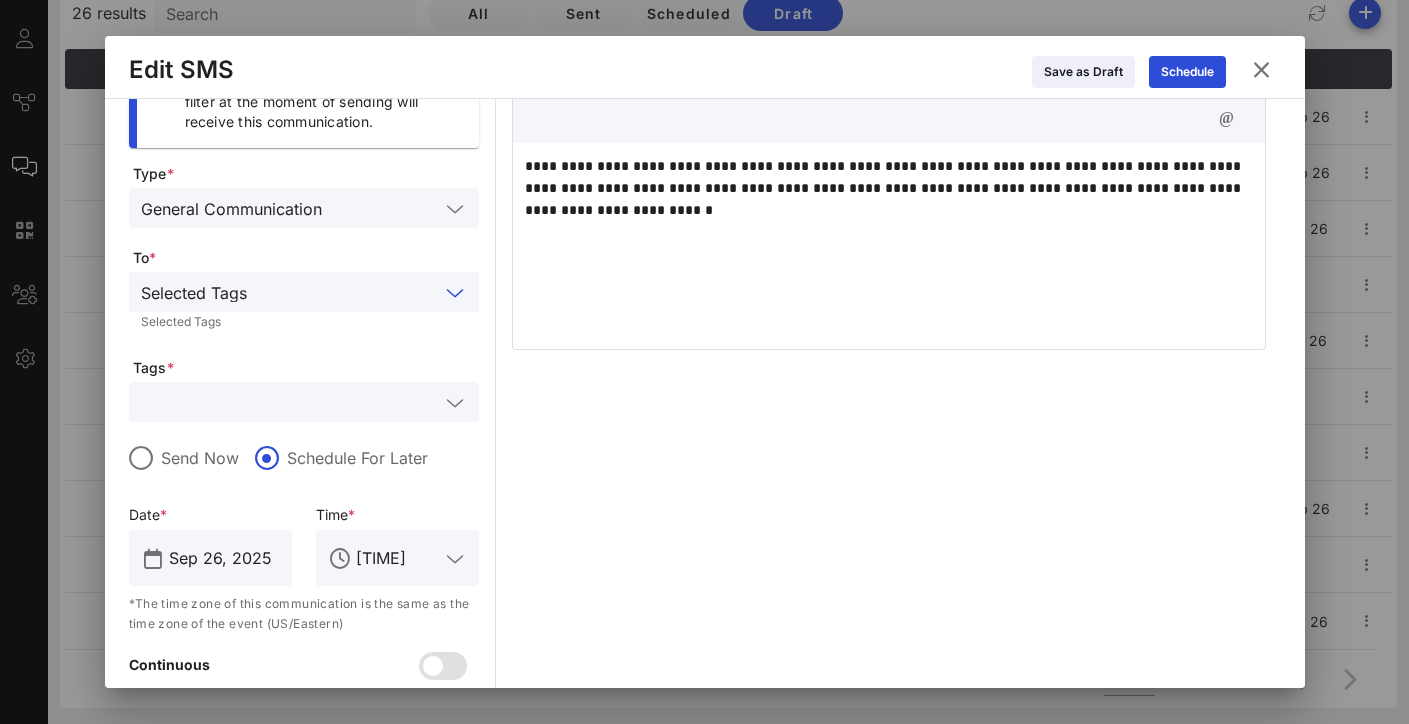 click at bounding box center [290, 402] 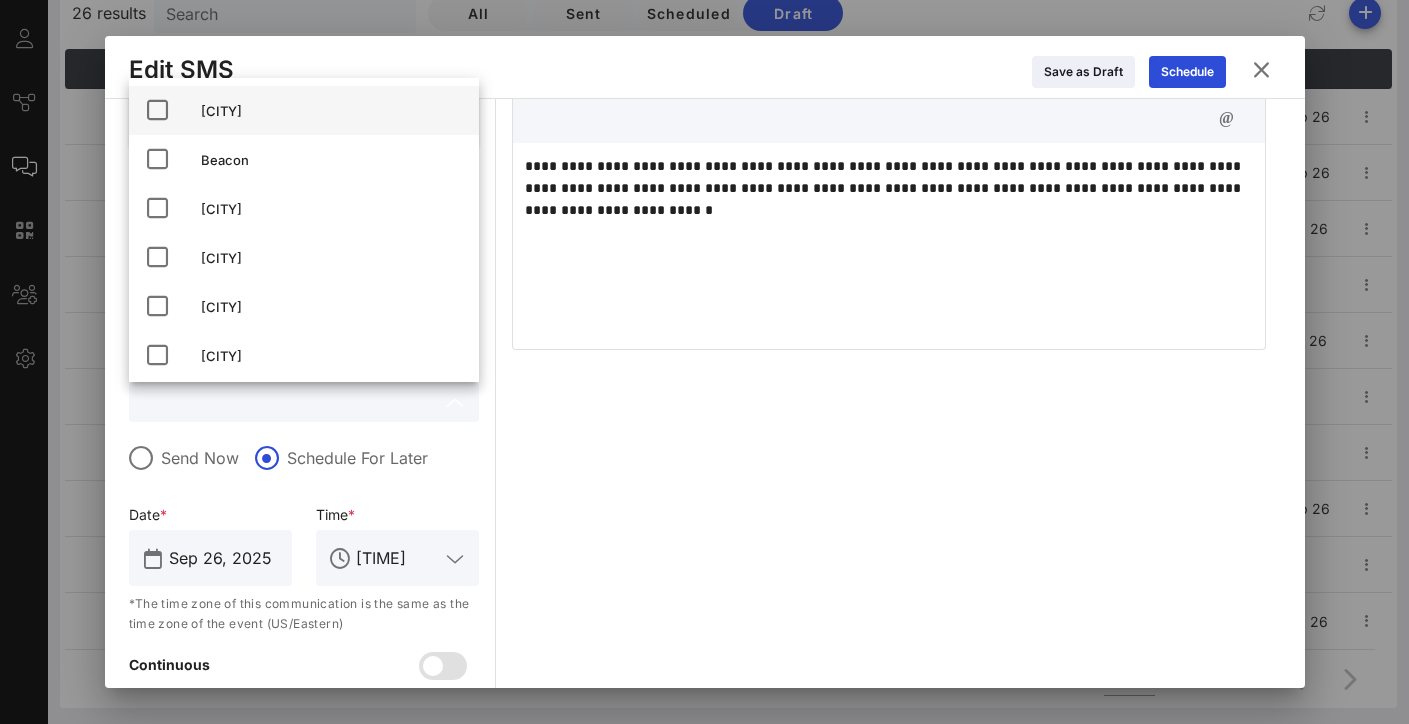 click at bounding box center (157, 110) 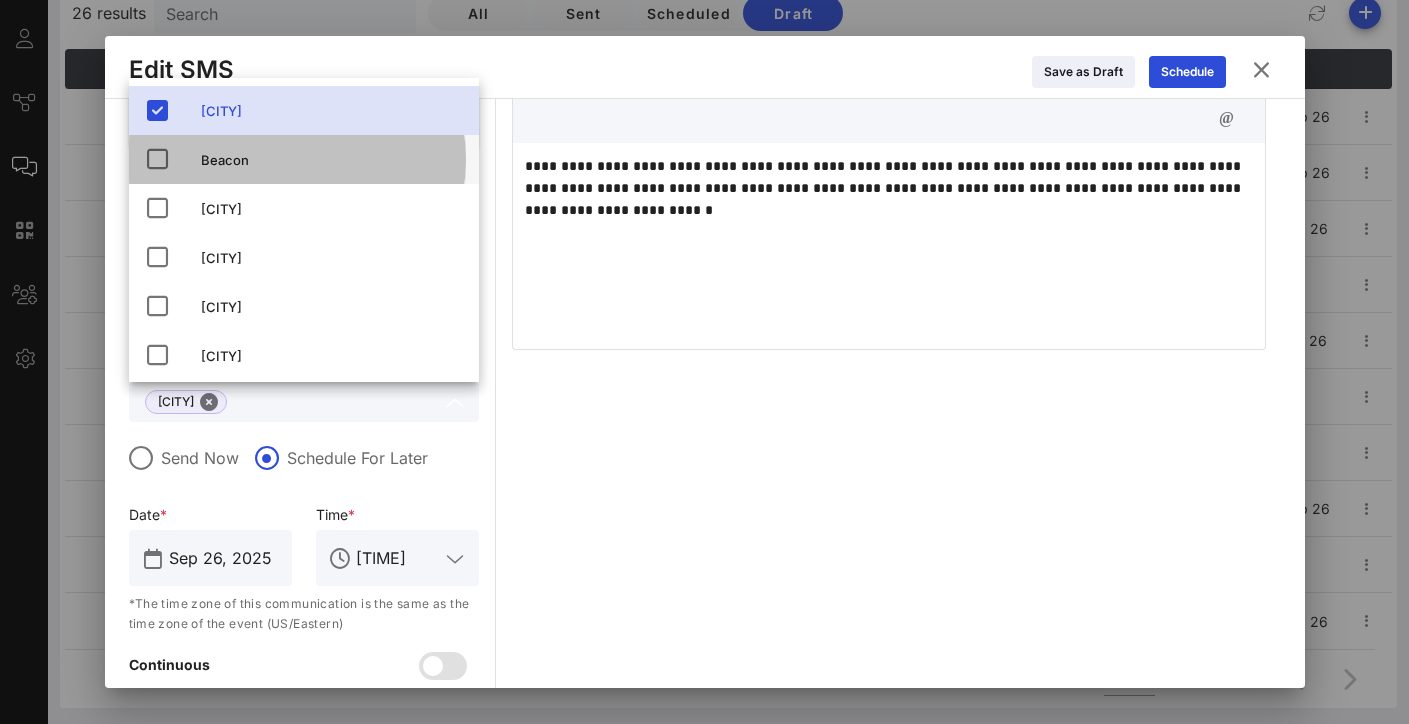click at bounding box center (157, 159) 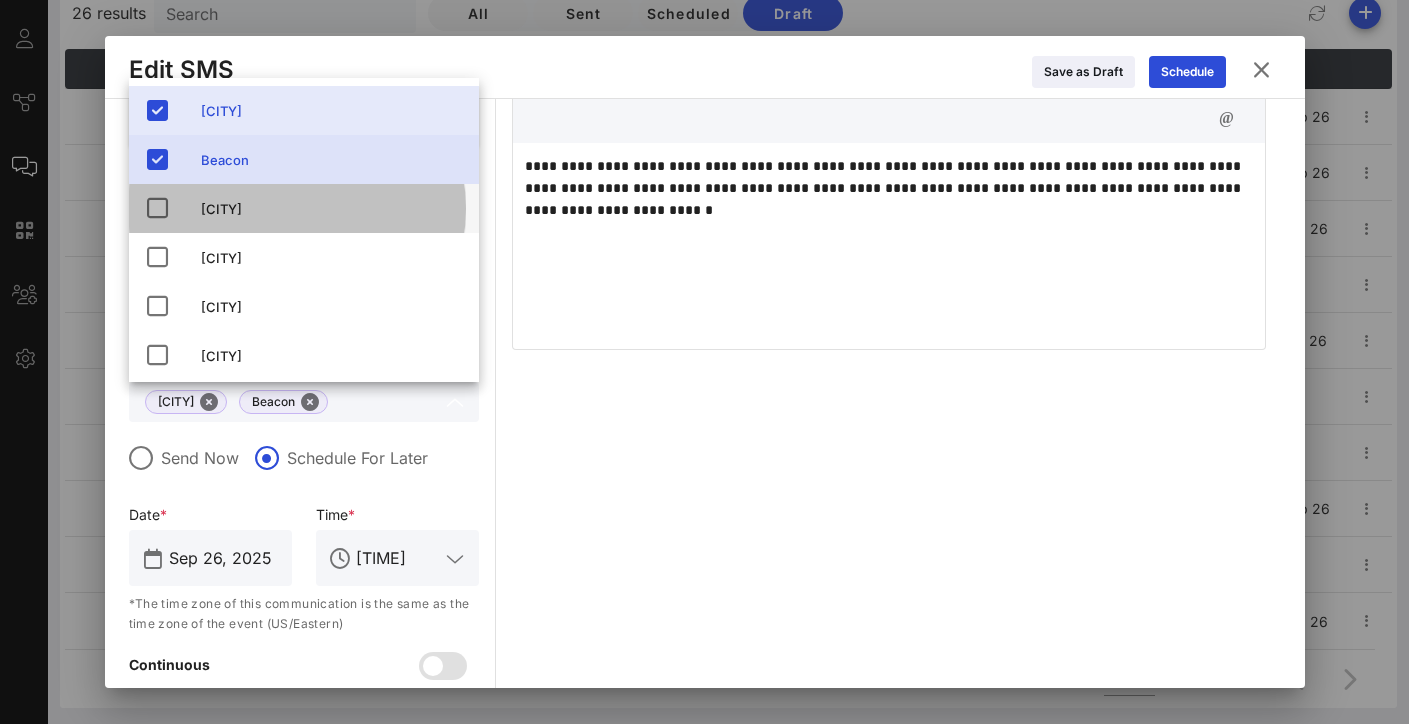 click at bounding box center [157, 208] 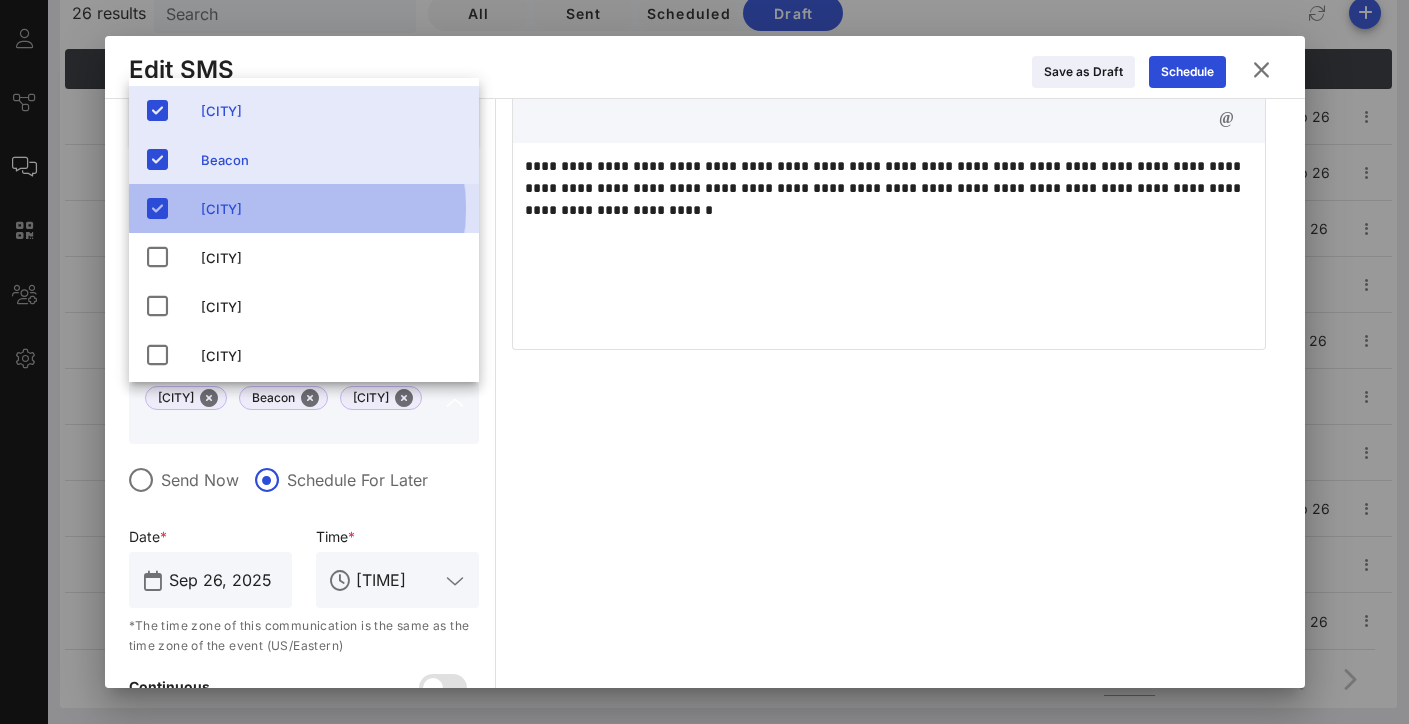 click at bounding box center (157, 208) 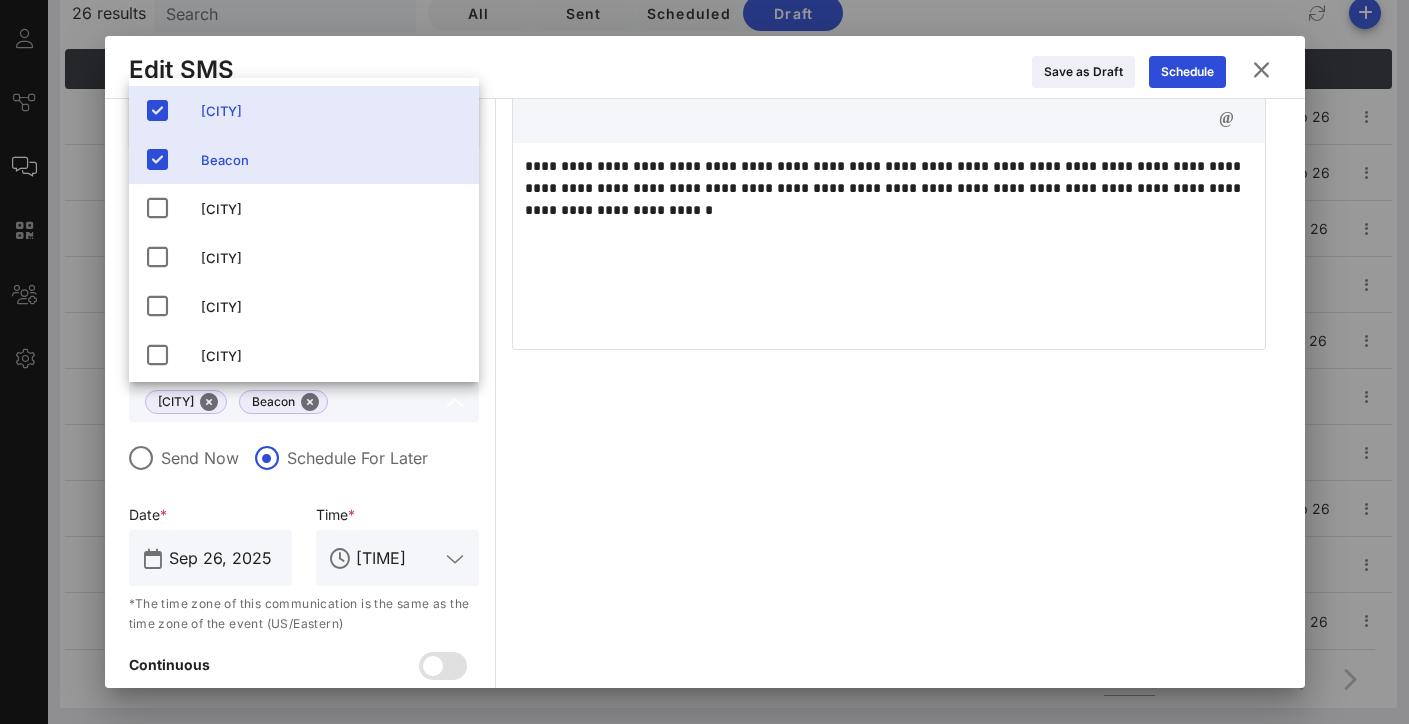 drag, startPoint x: 164, startPoint y: 171, endPoint x: 157, endPoint y: 115, distance: 56.435802 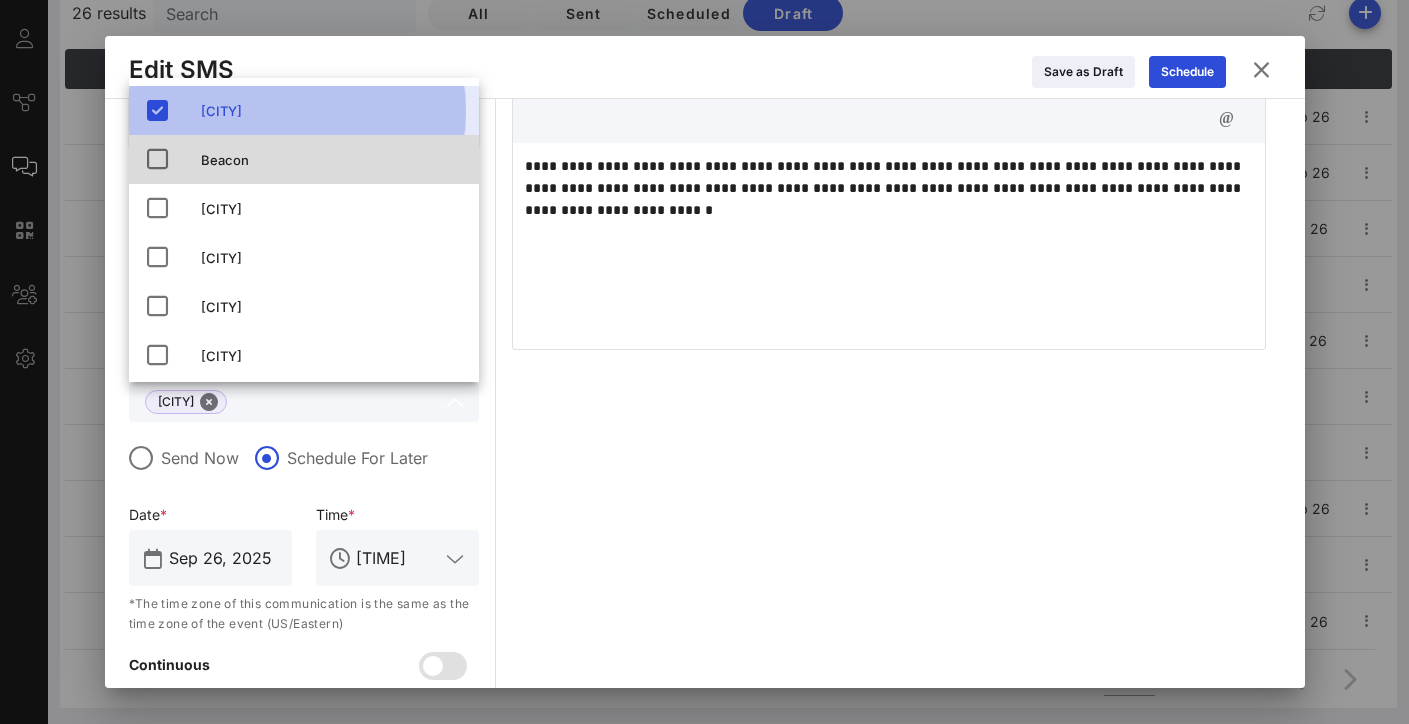click on "[CITY]" at bounding box center [304, 110] 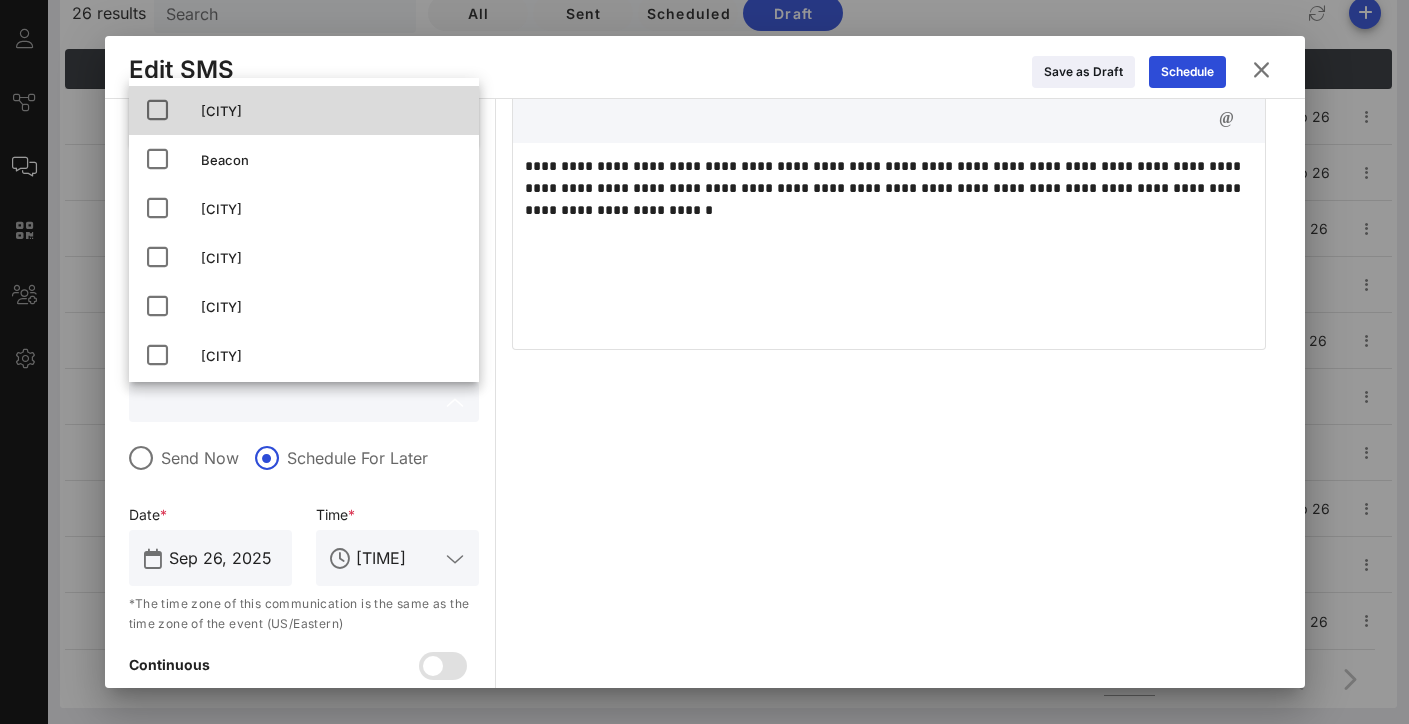 click on "**********" at bounding box center (889, 404) 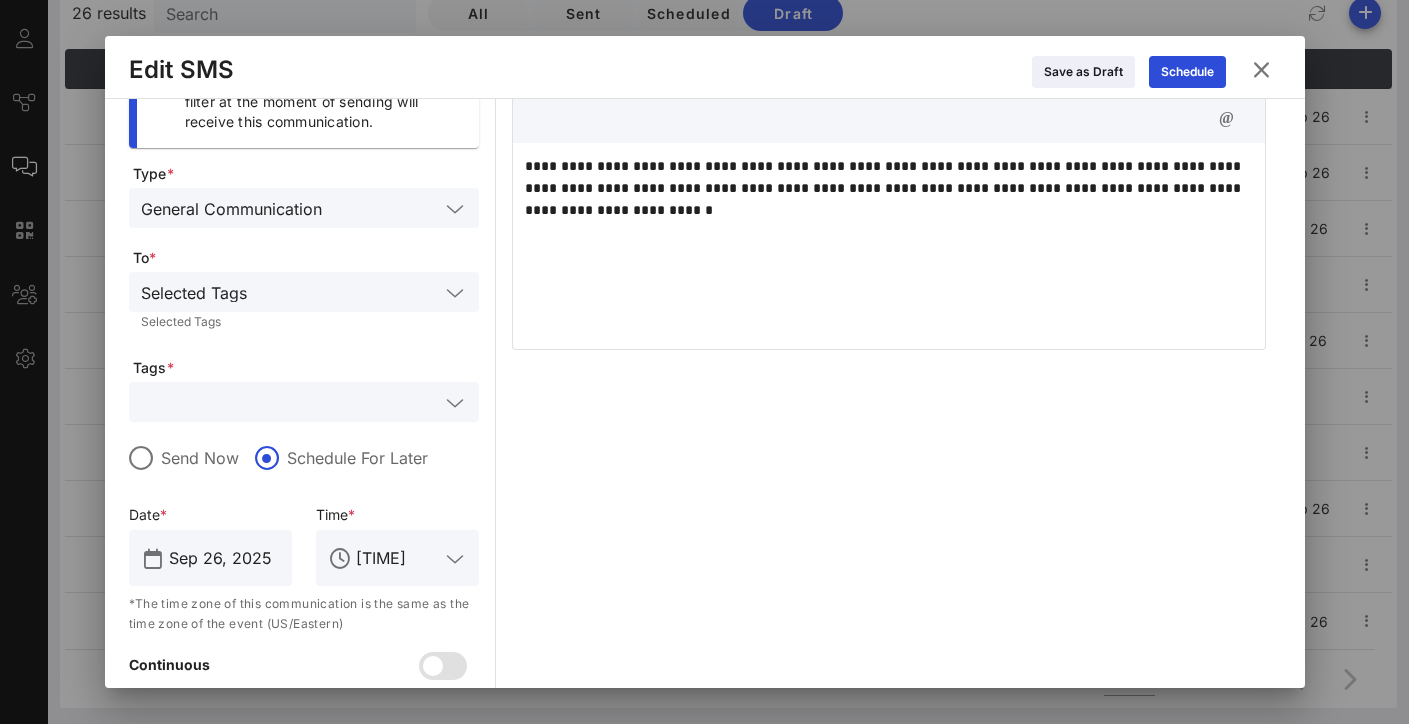 click at bounding box center (1260, 70) 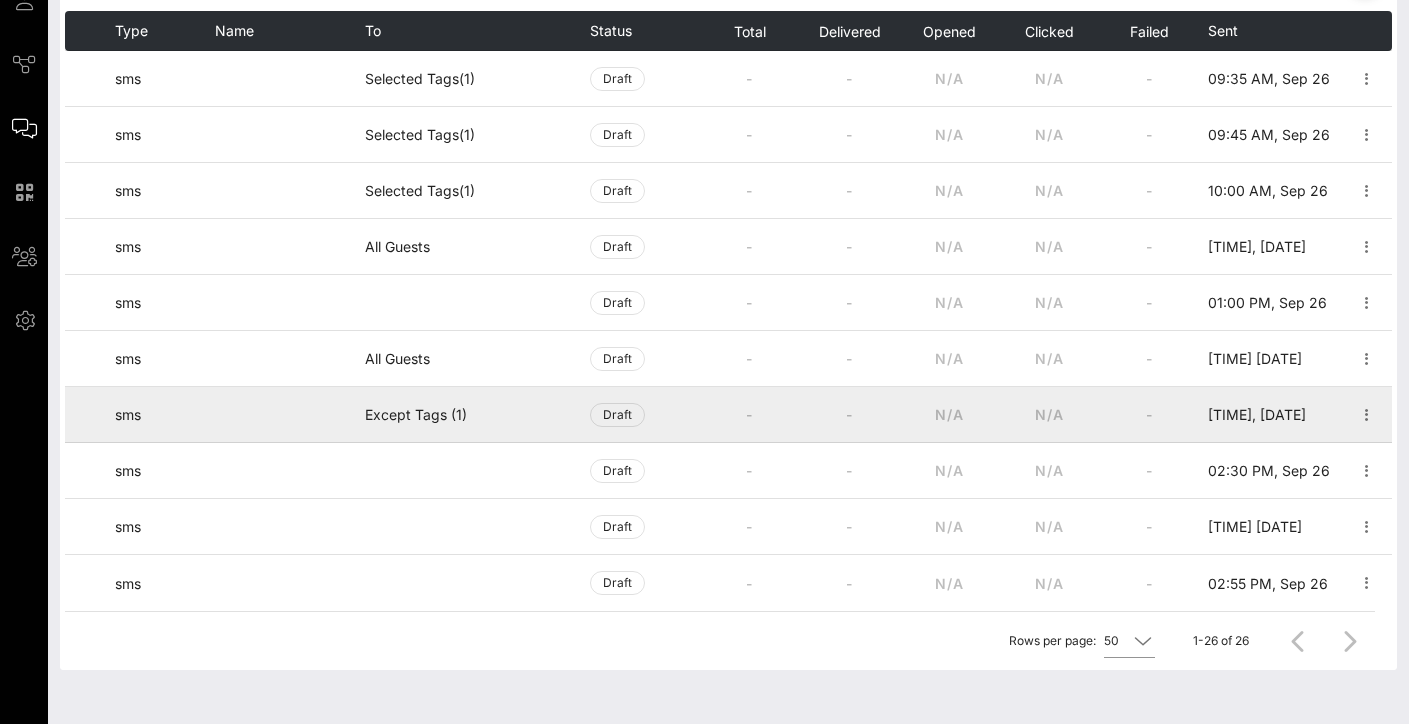 scroll, scrollTop: 210, scrollLeft: 0, axis: vertical 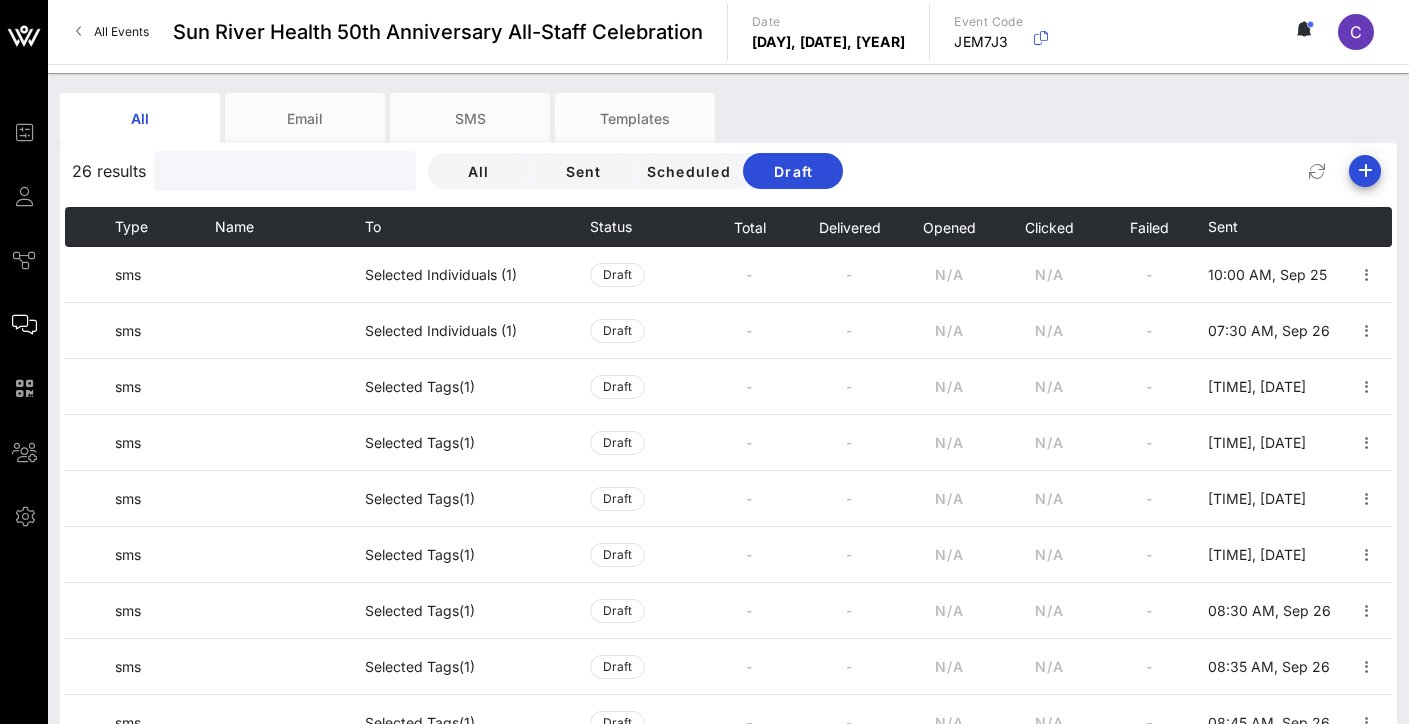 click at bounding box center (283, 171) 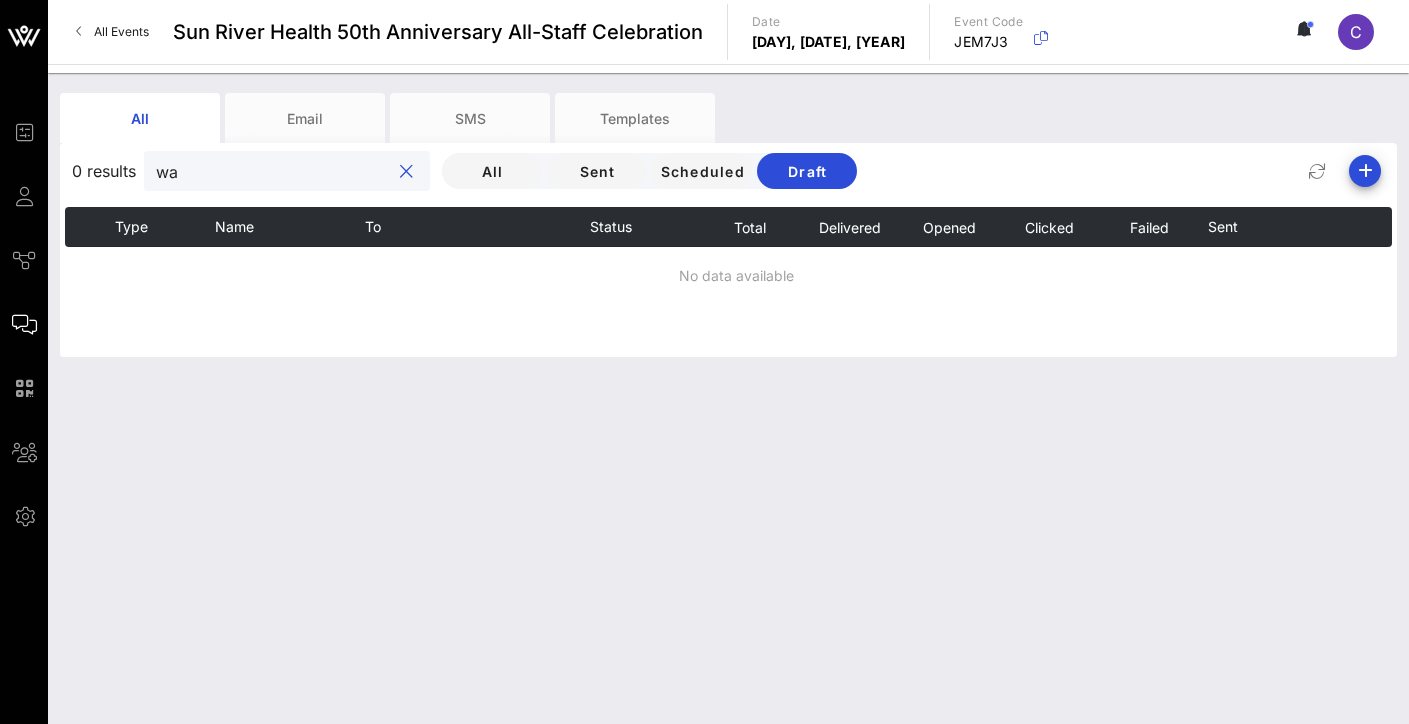 type on "w" 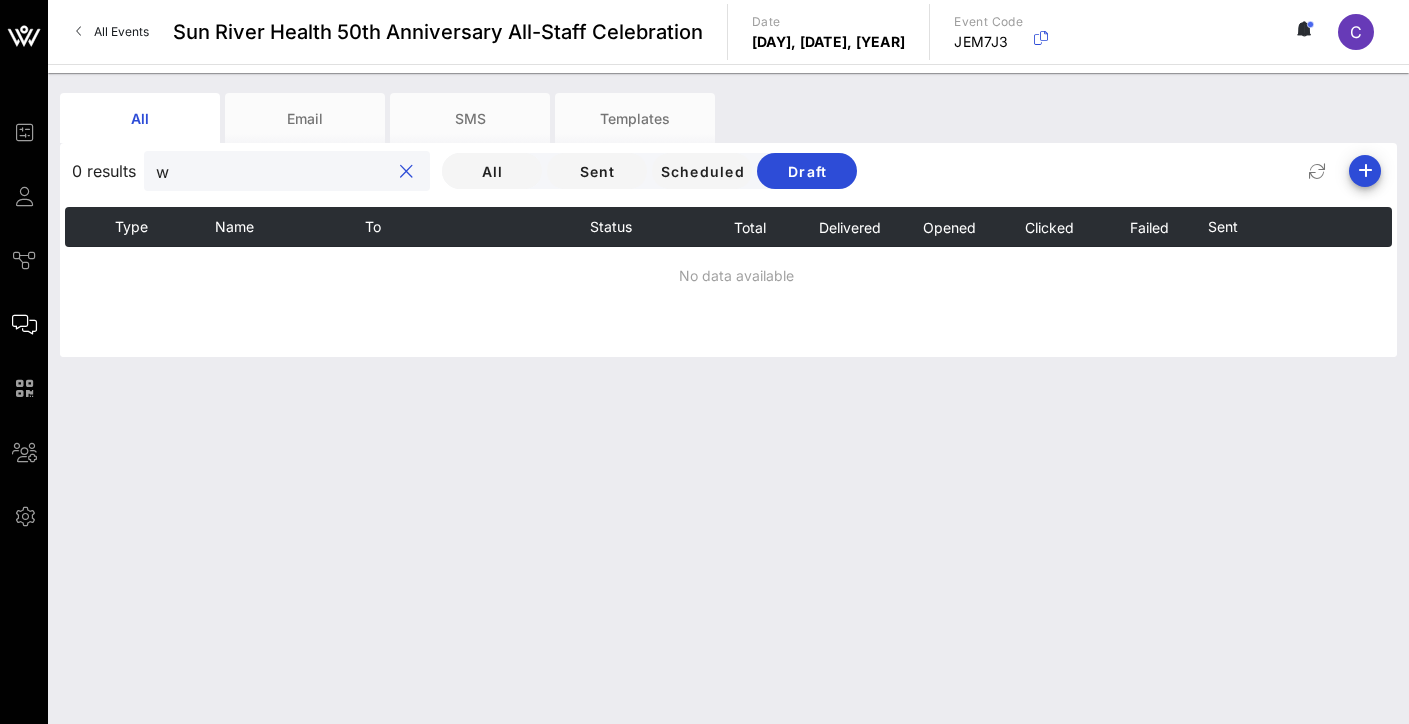 type 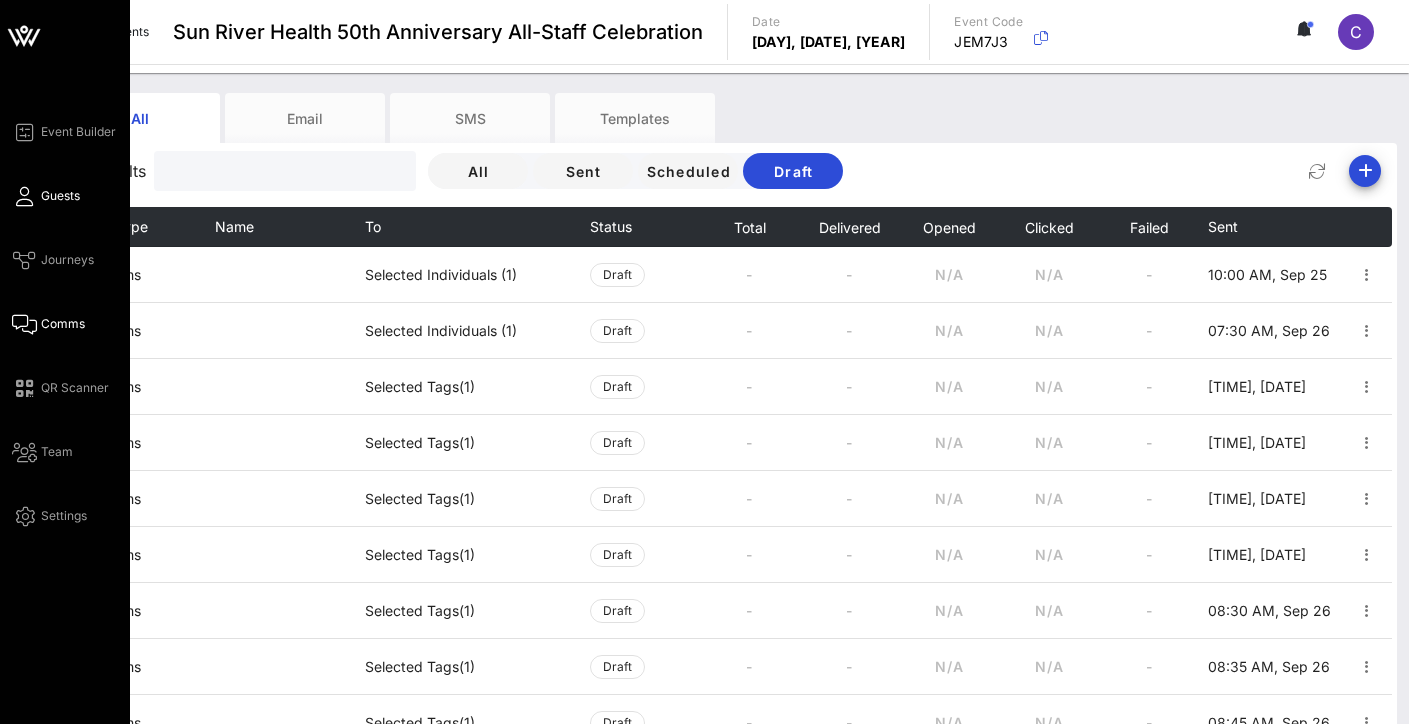 click on "Guests" at bounding box center (60, 196) 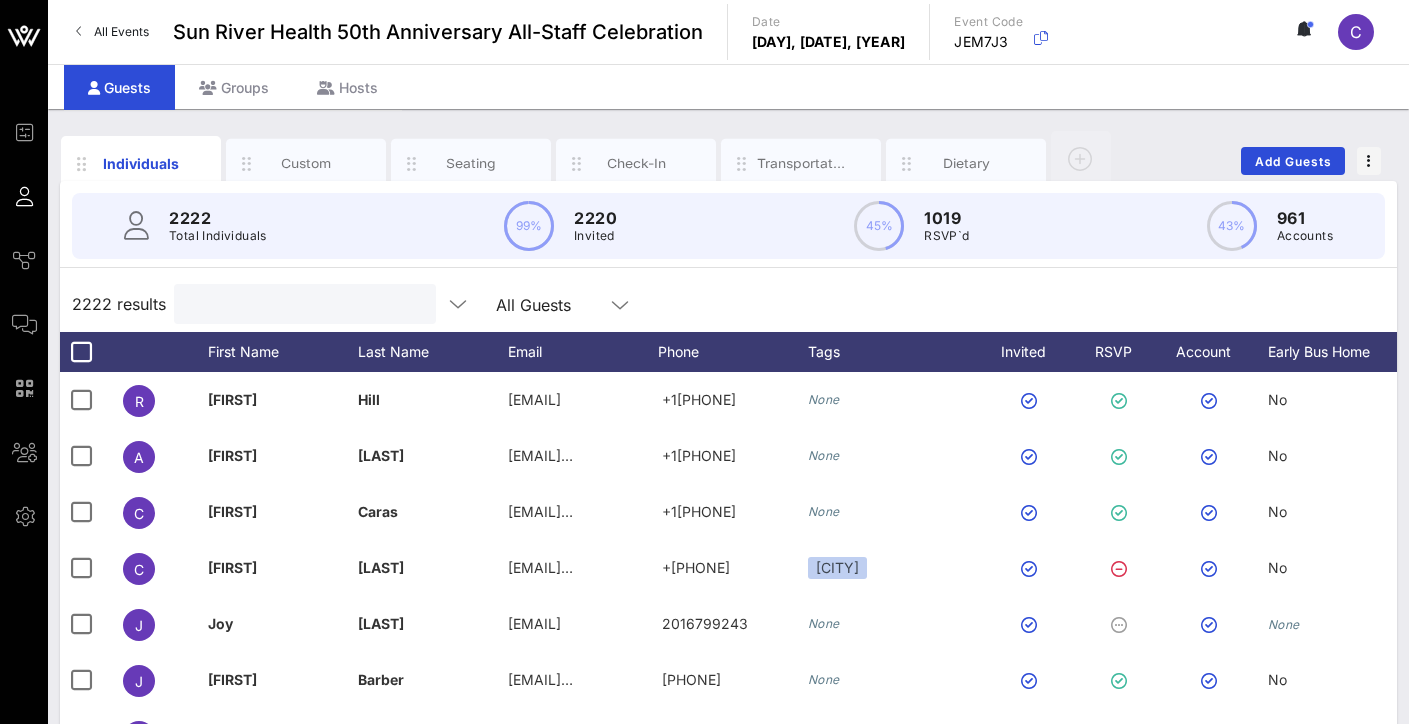 click at bounding box center (303, 304) 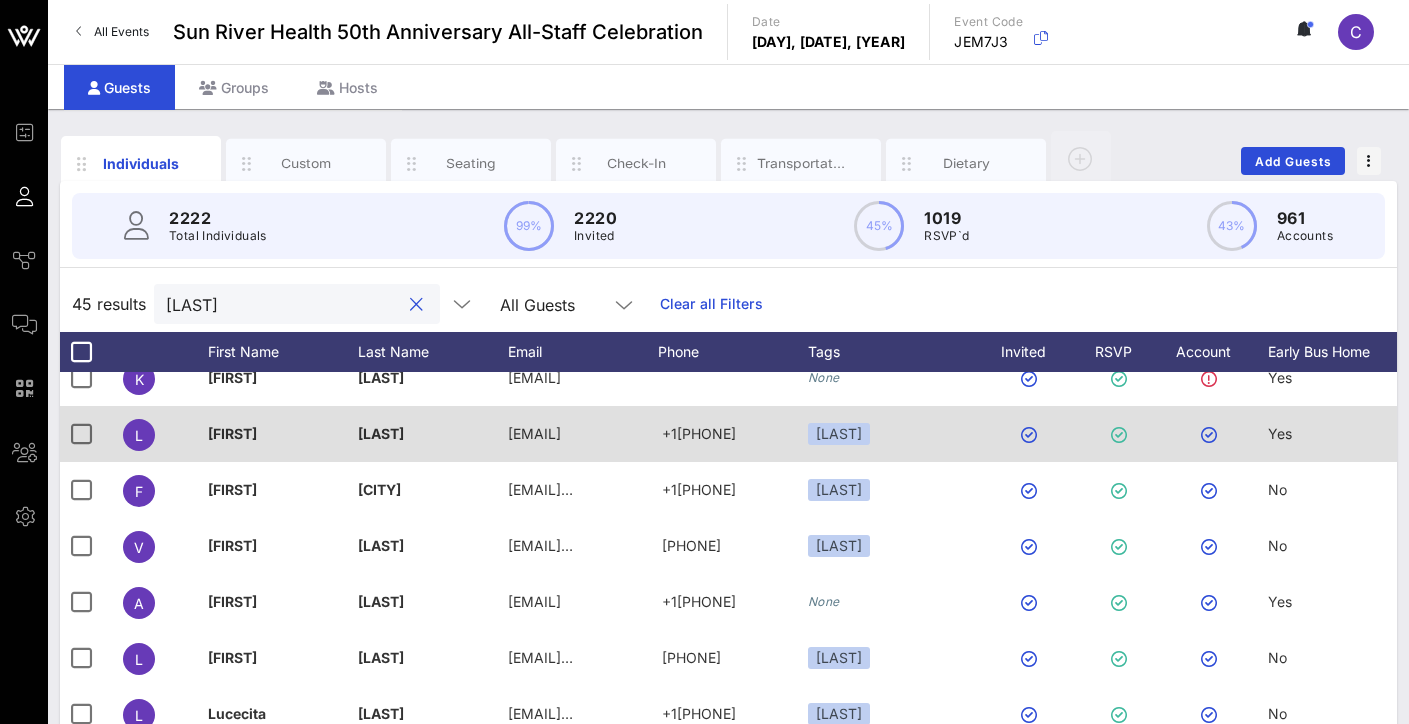 scroll, scrollTop: 0, scrollLeft: 0, axis: both 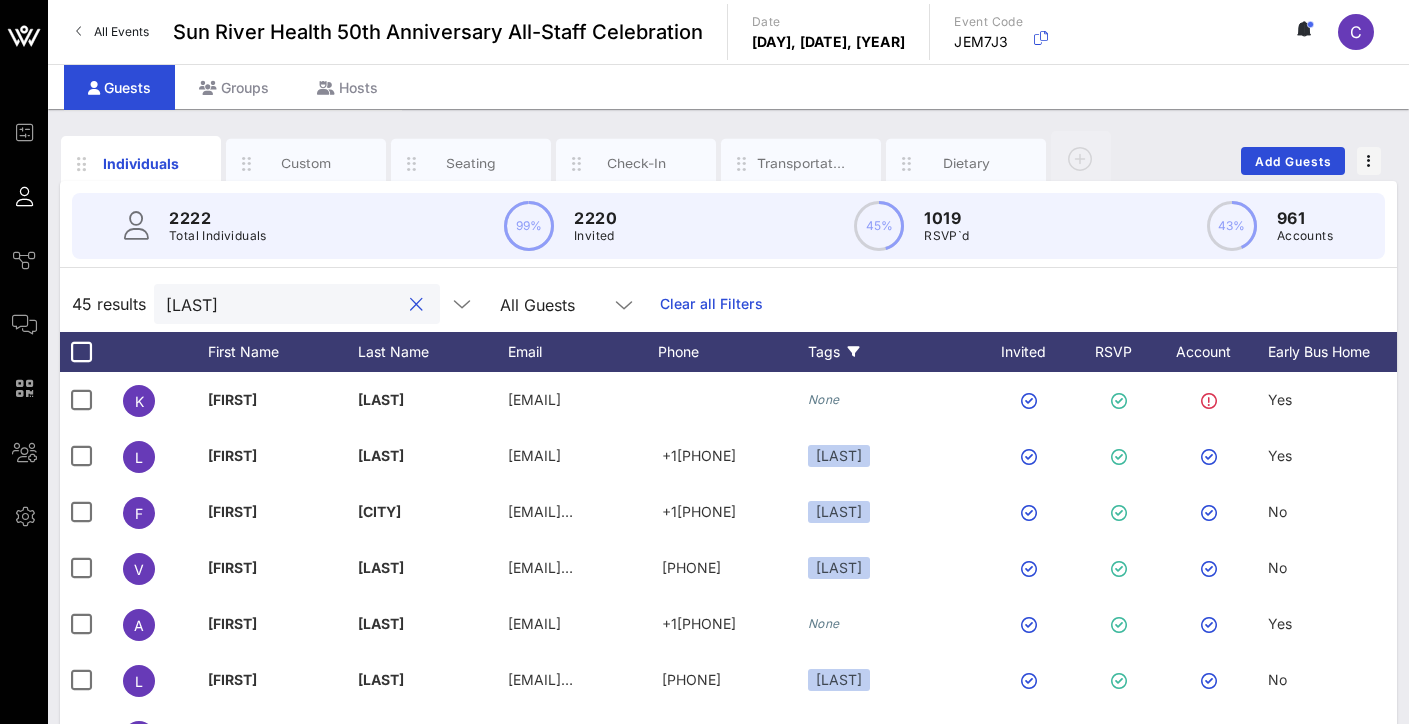 type on "[LAST]" 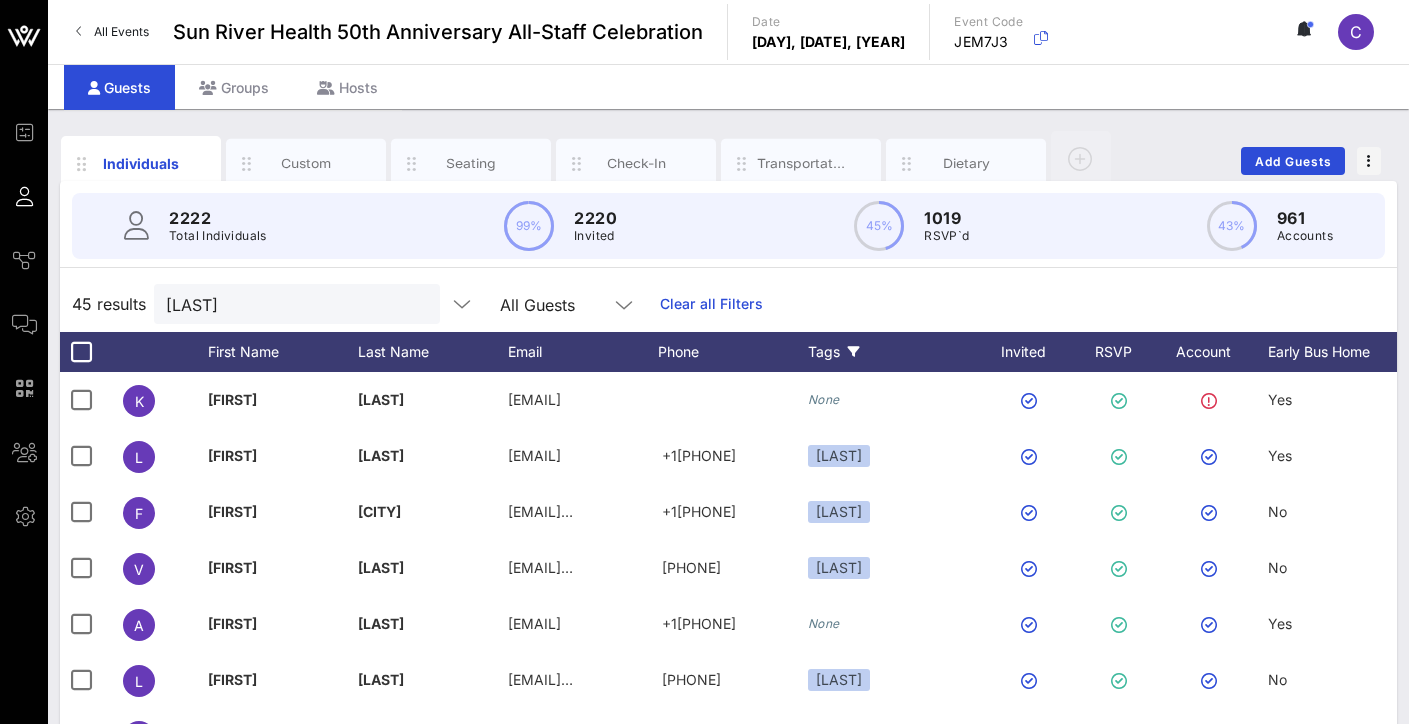 click on "Tags" at bounding box center (893, 352) 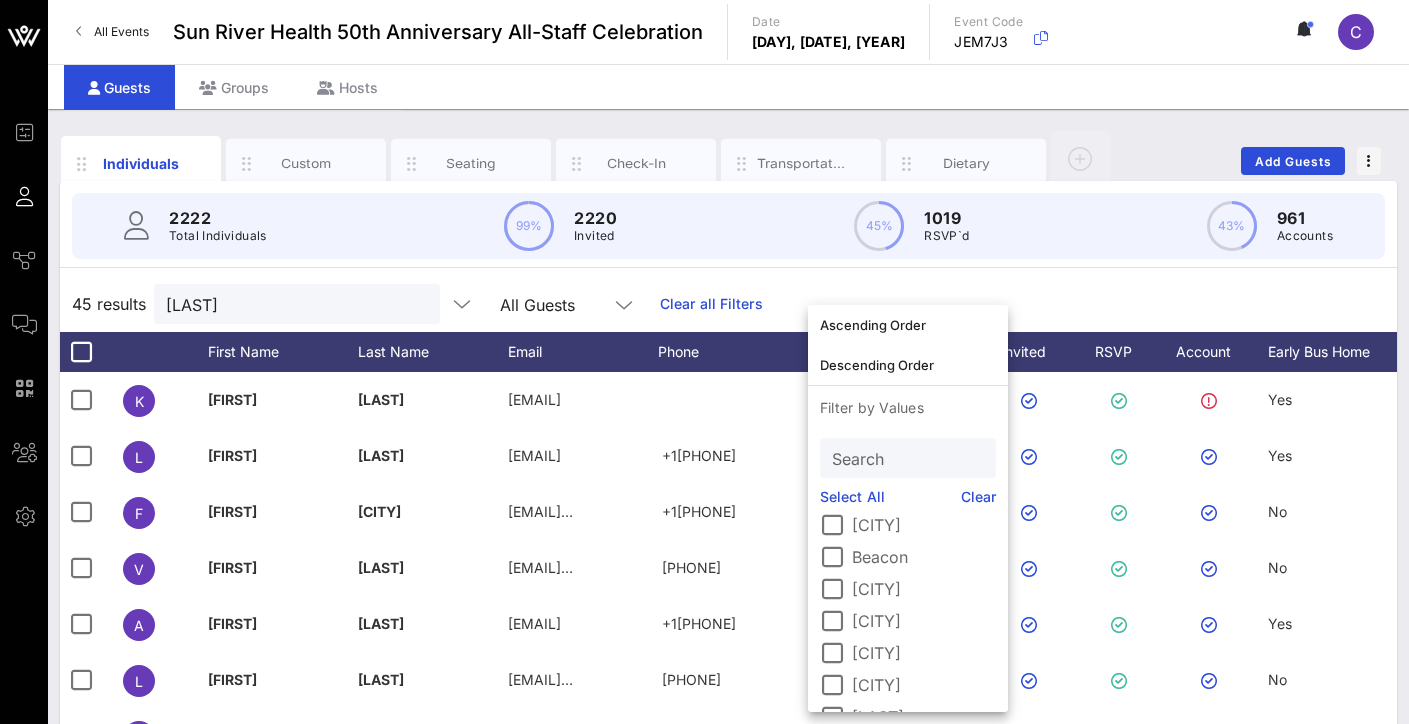 scroll, scrollTop: 60, scrollLeft: 0, axis: vertical 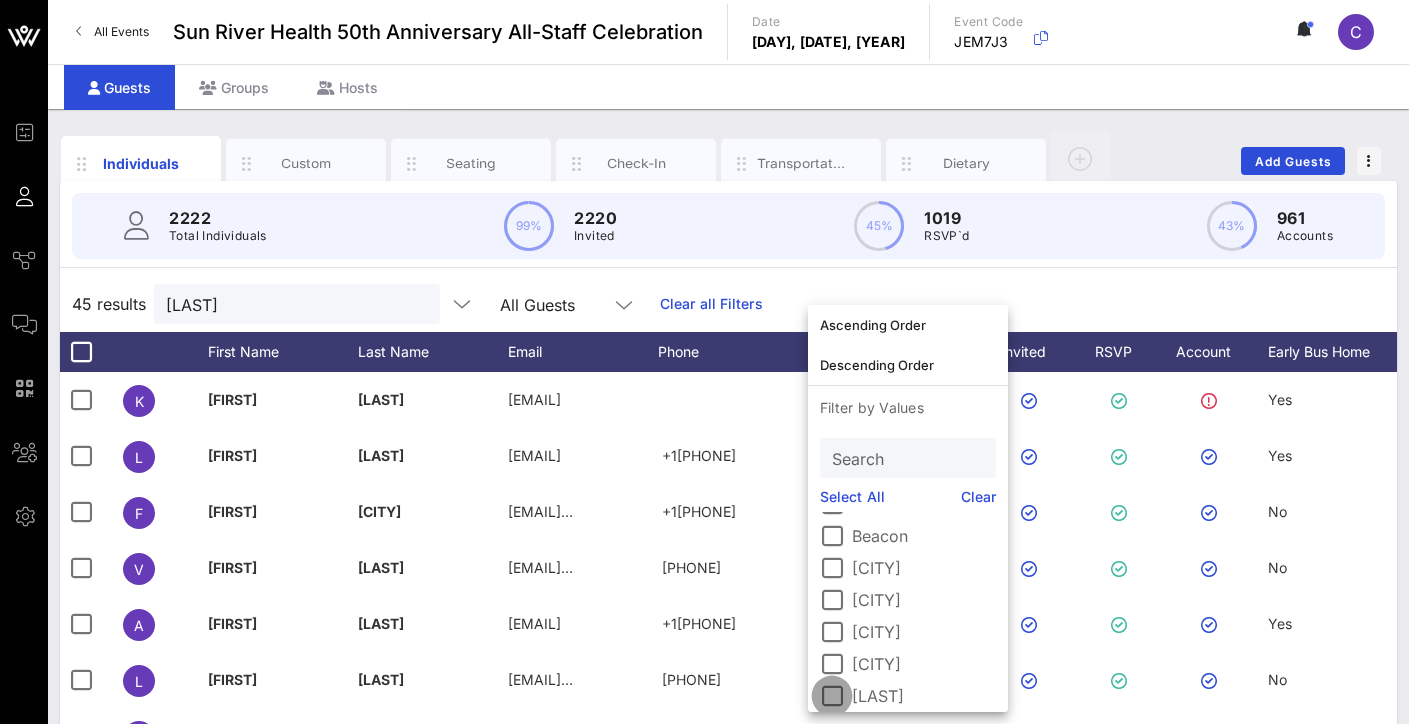 click at bounding box center (832, 696) 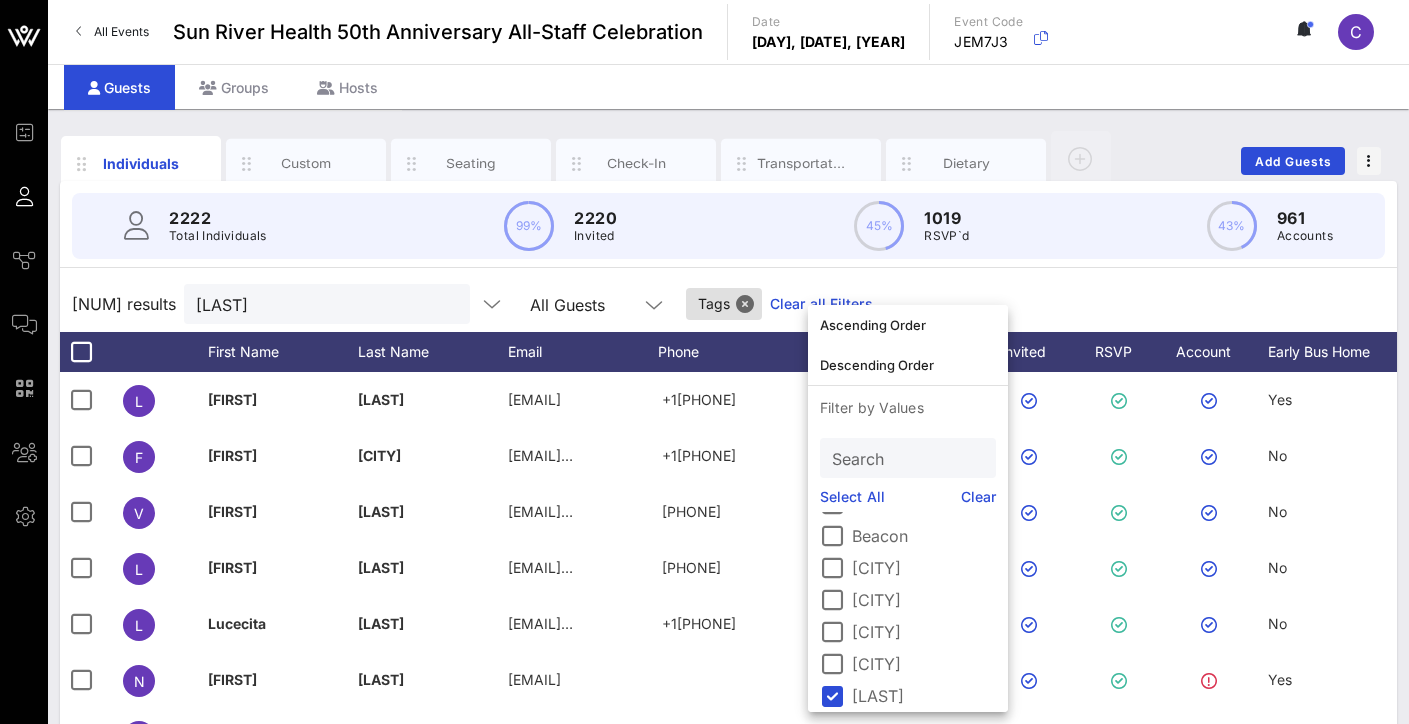 click on "[NUM] results     [LAST]     All Guests
Tags
Clear all Filters" at bounding box center (728, 304) 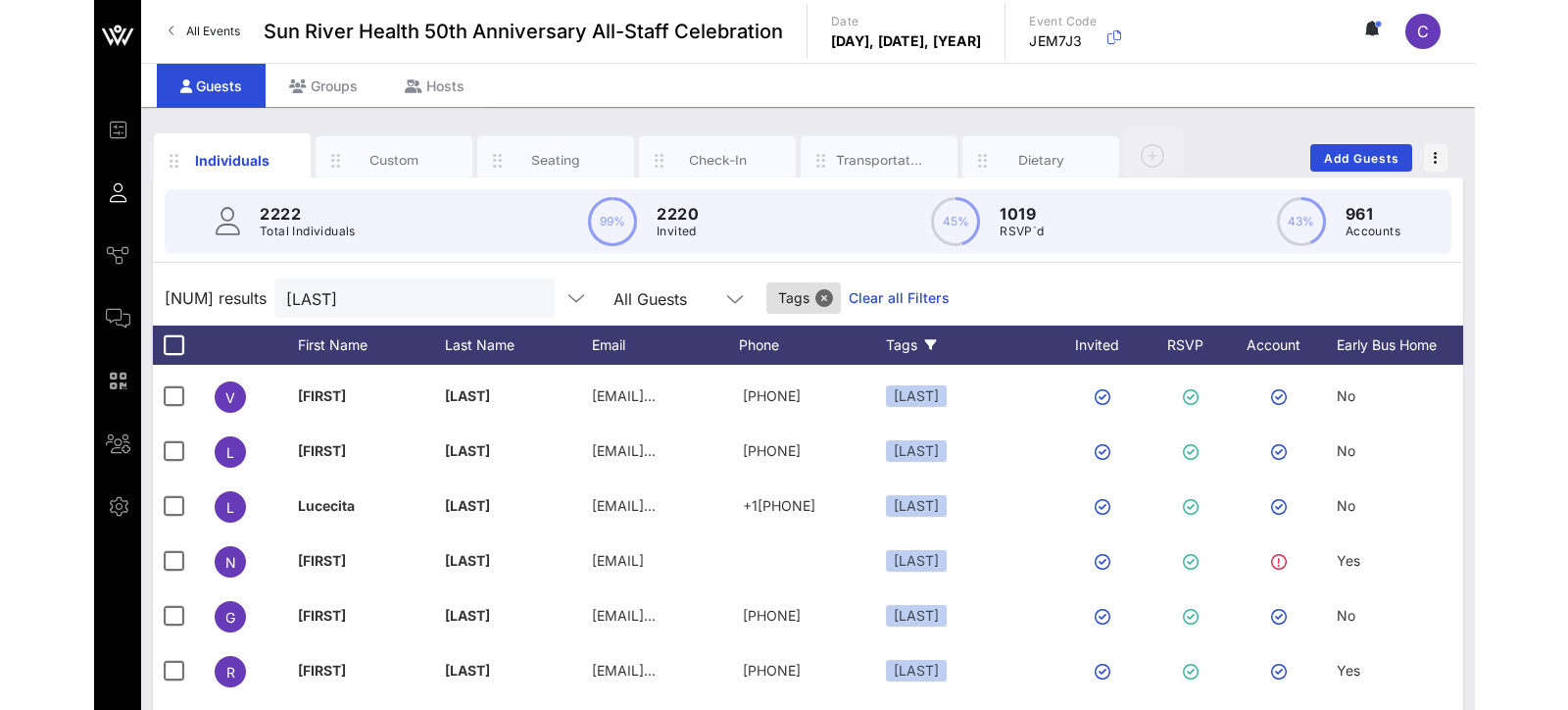 scroll, scrollTop: 0, scrollLeft: 0, axis: both 